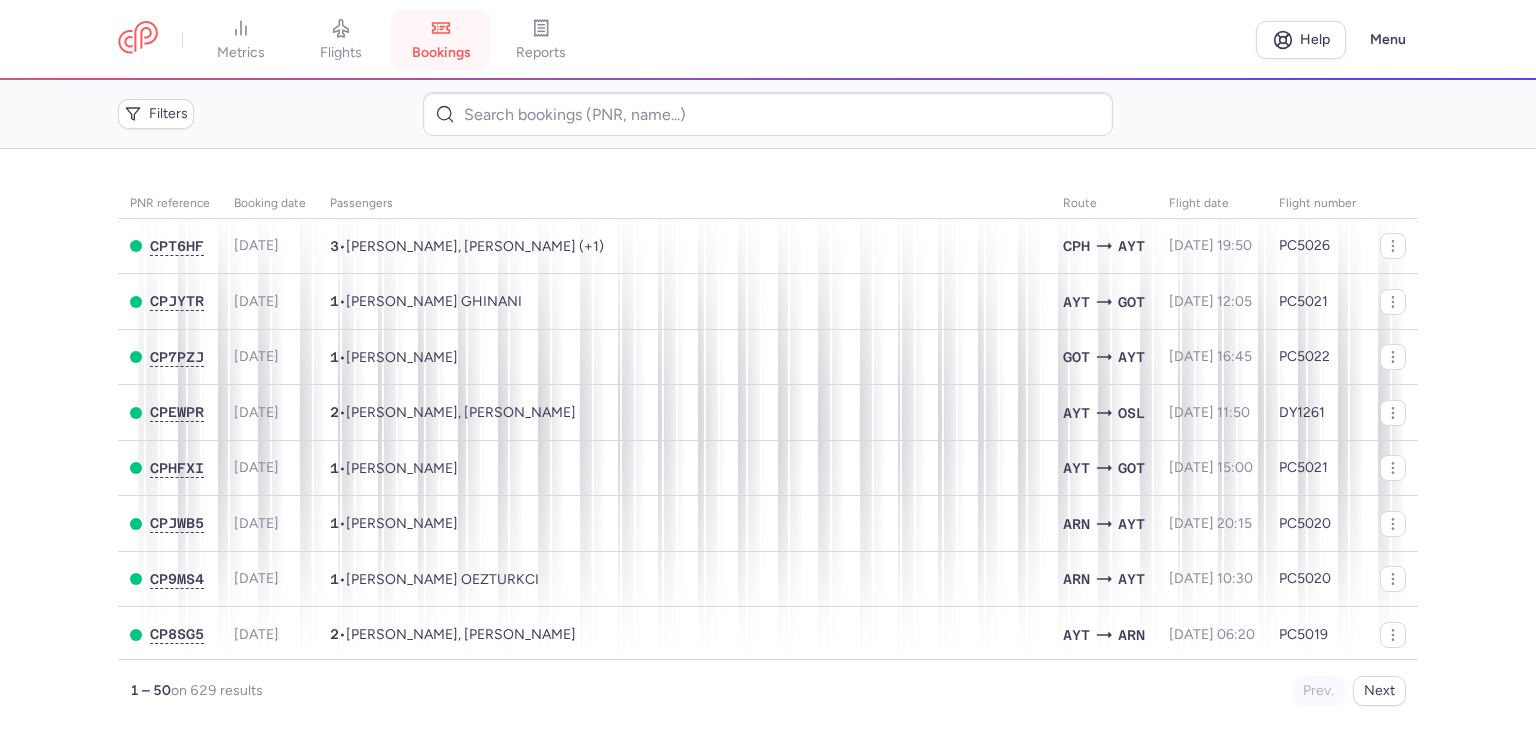scroll, scrollTop: 0, scrollLeft: 0, axis: both 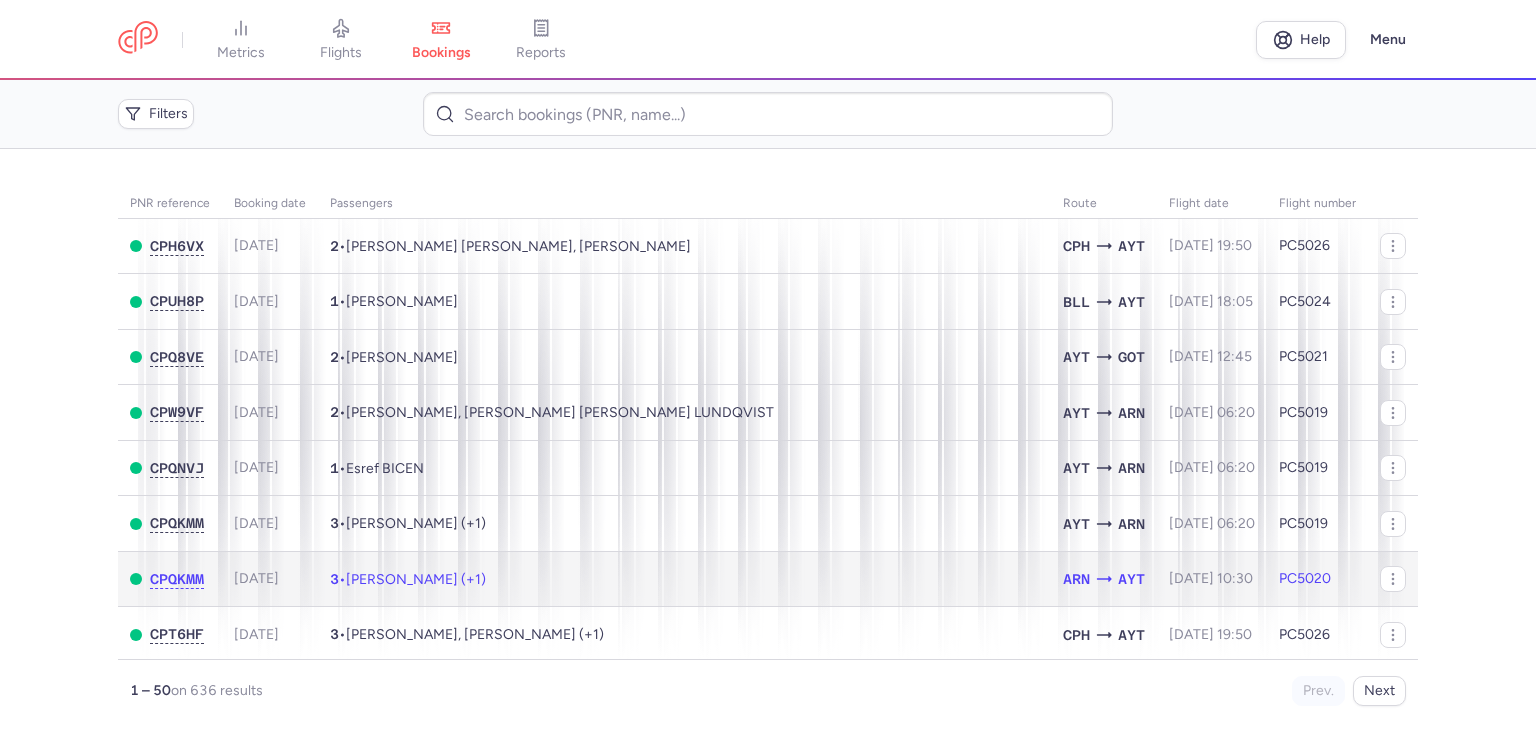 click on "3  •  Derya ERGUN, Elisabeth Melissa TANOEREN (+1)" at bounding box center [684, 579] 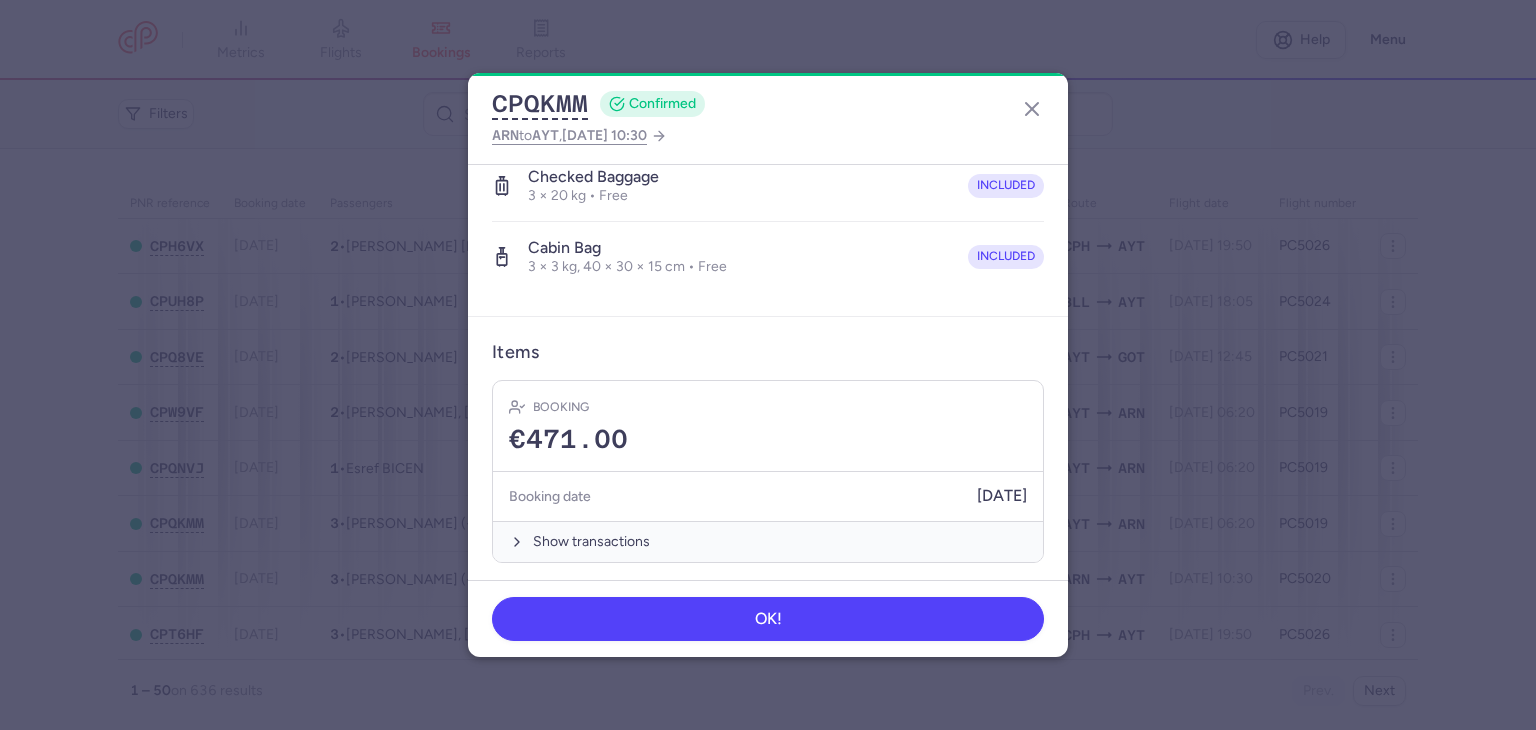 scroll, scrollTop: 533, scrollLeft: 0, axis: vertical 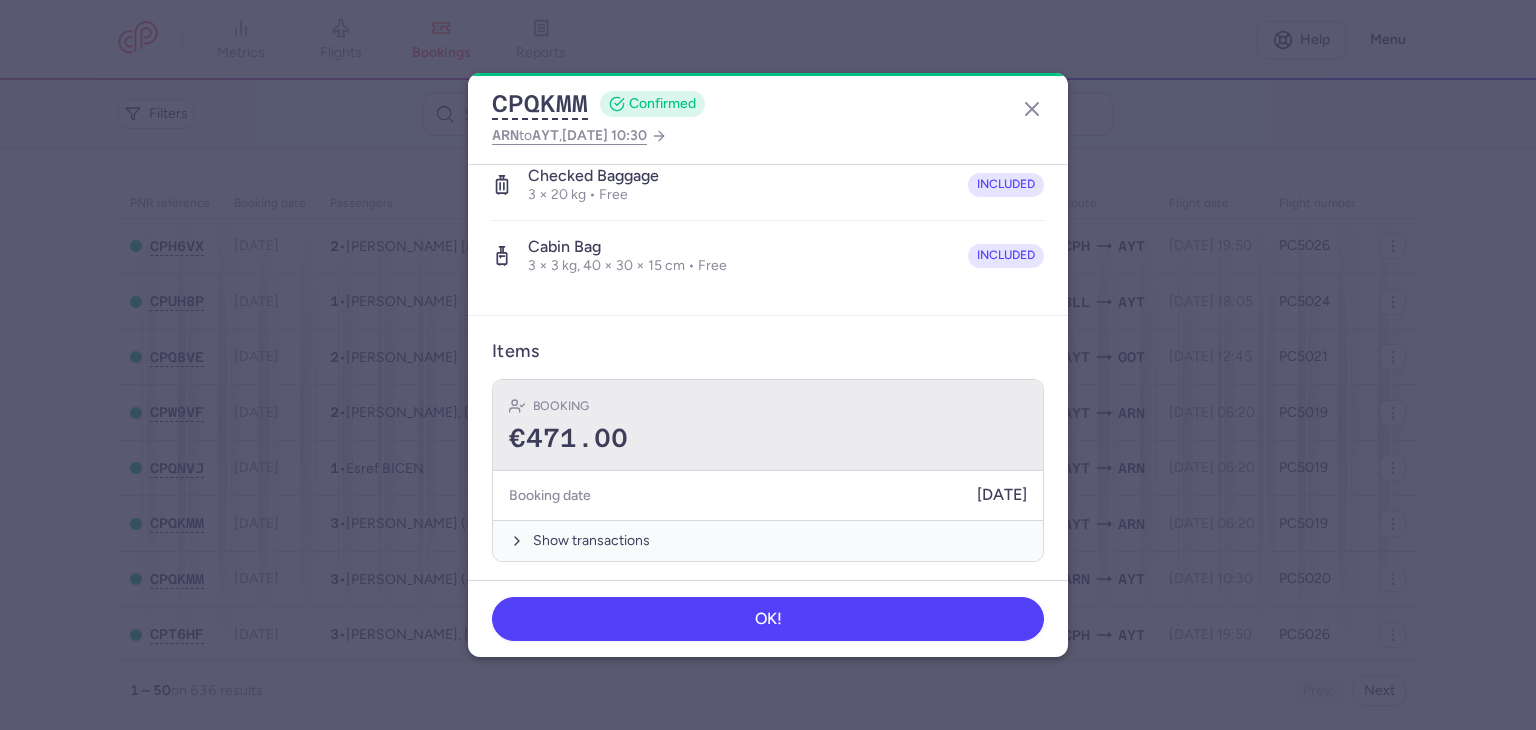 click on "Booking" at bounding box center (768, 406) 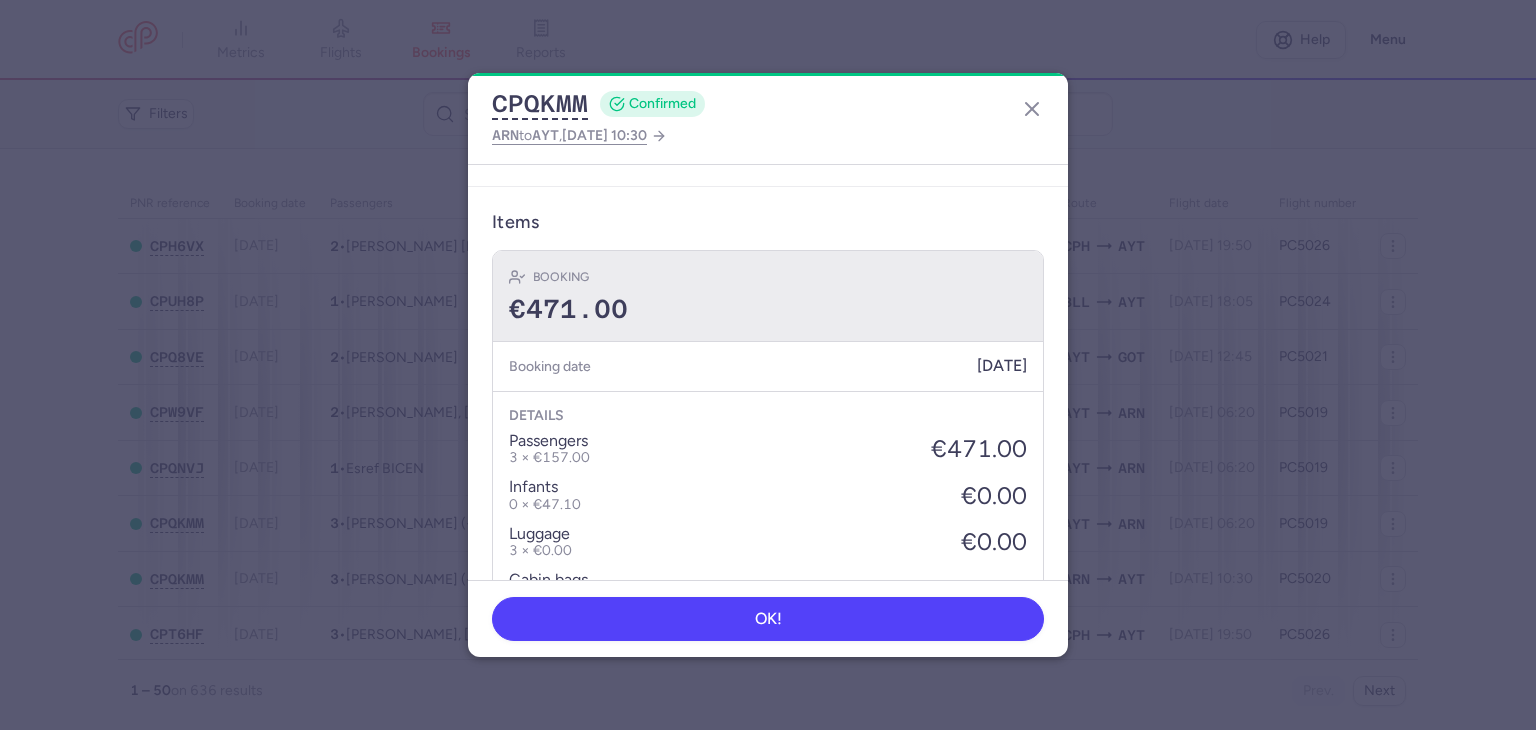 scroll, scrollTop: 840, scrollLeft: 0, axis: vertical 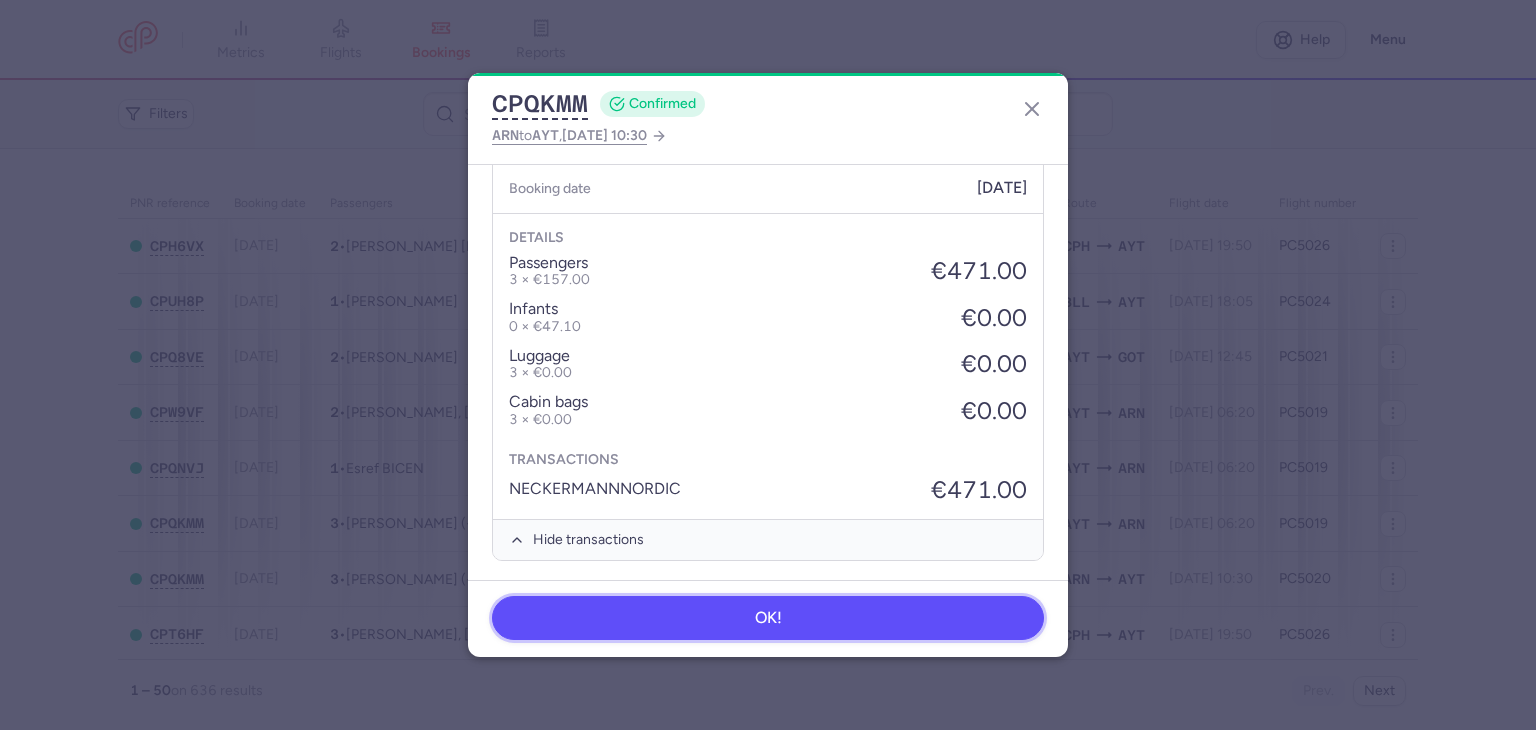 click on "OK!" at bounding box center (768, 618) 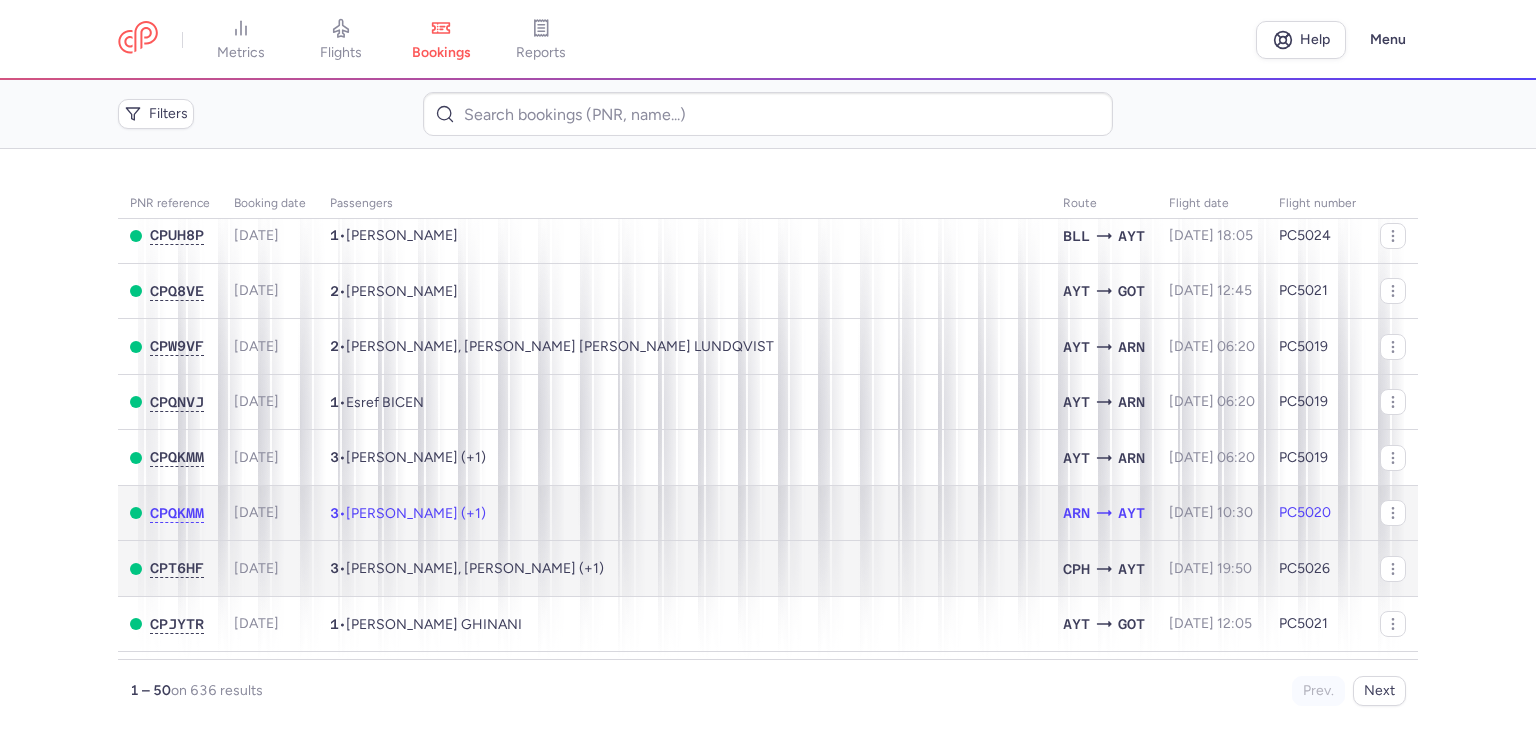 scroll, scrollTop: 100, scrollLeft: 0, axis: vertical 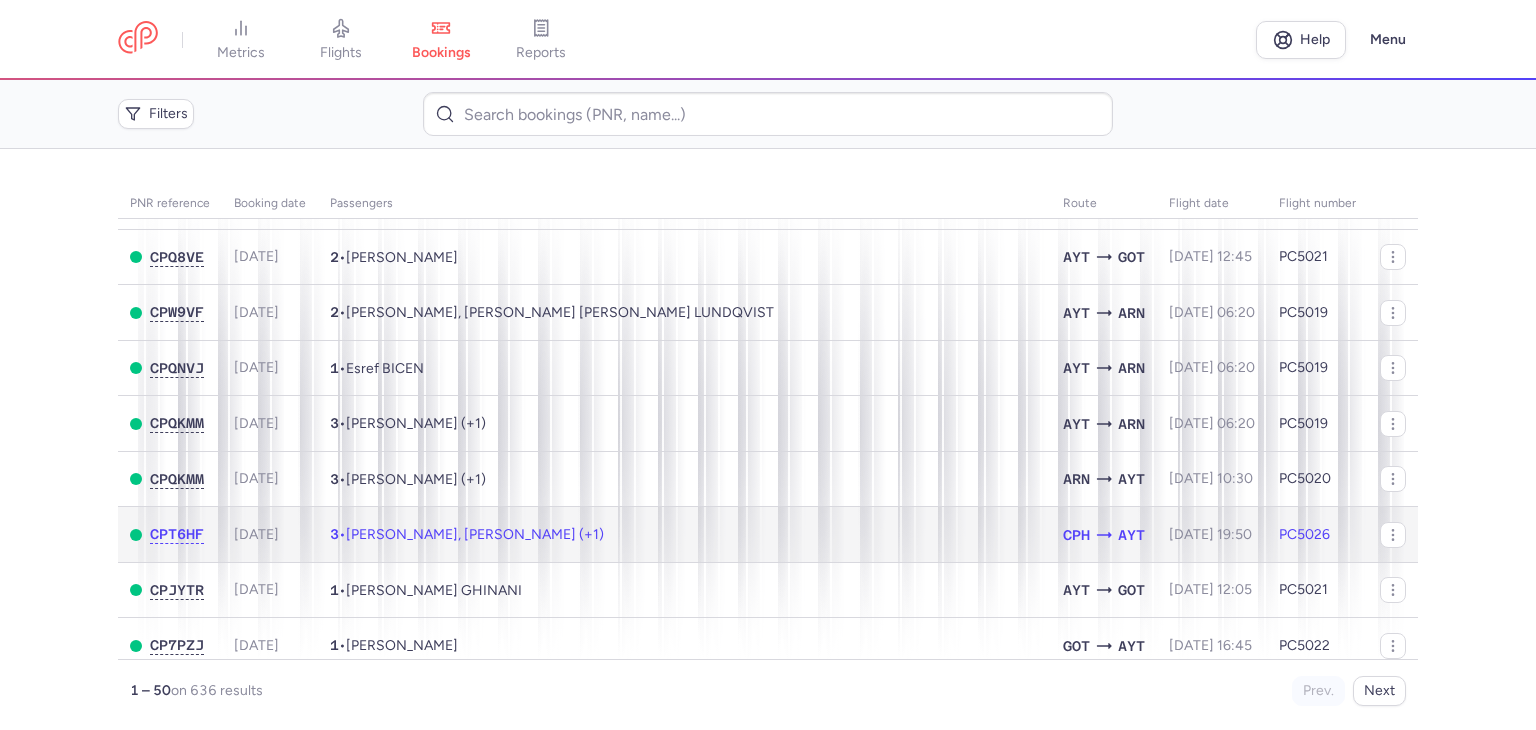 click on "3  •  Rima KHATTAB, Kalsoum HALIMAH (+1)" at bounding box center (684, 535) 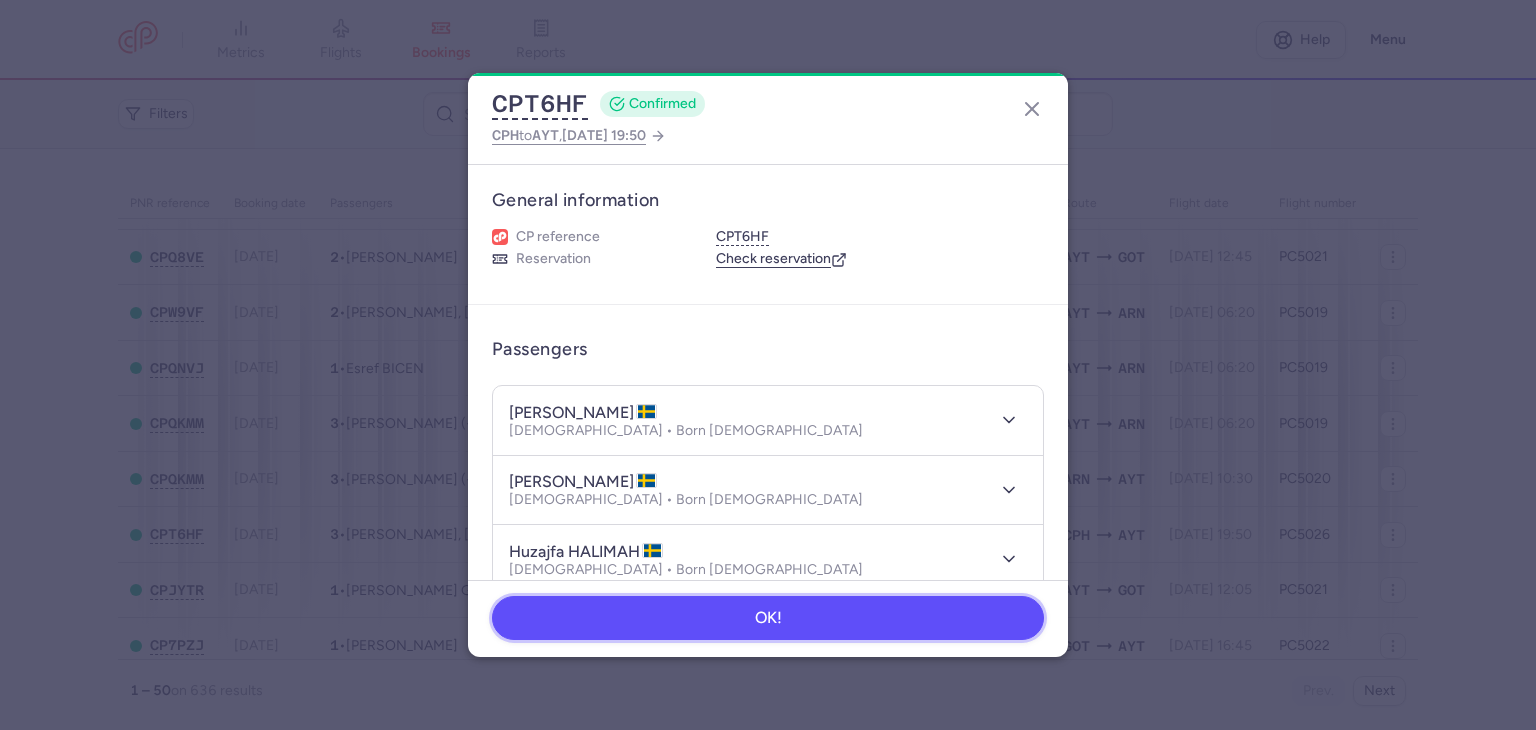 click on "OK!" at bounding box center [768, 618] 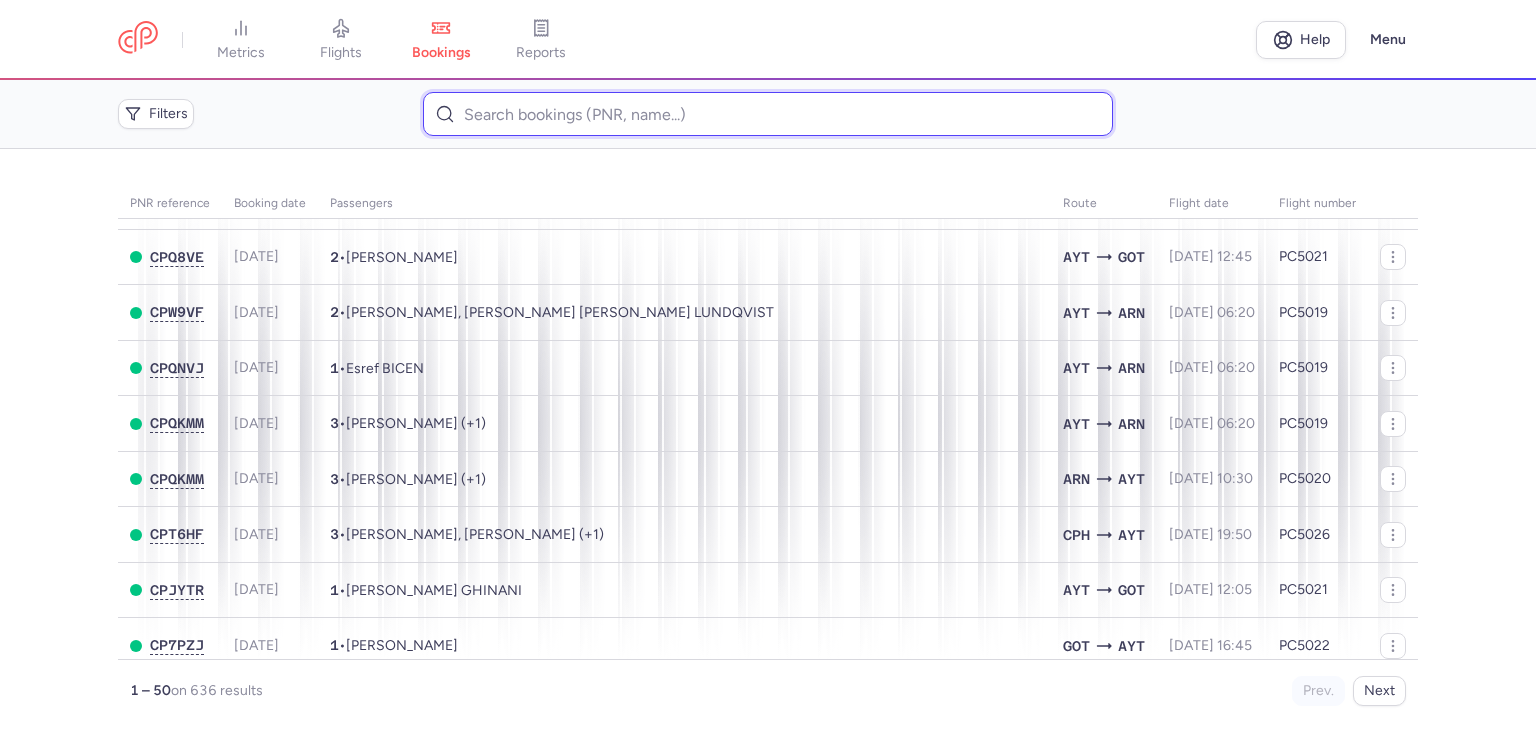 click at bounding box center [767, 114] 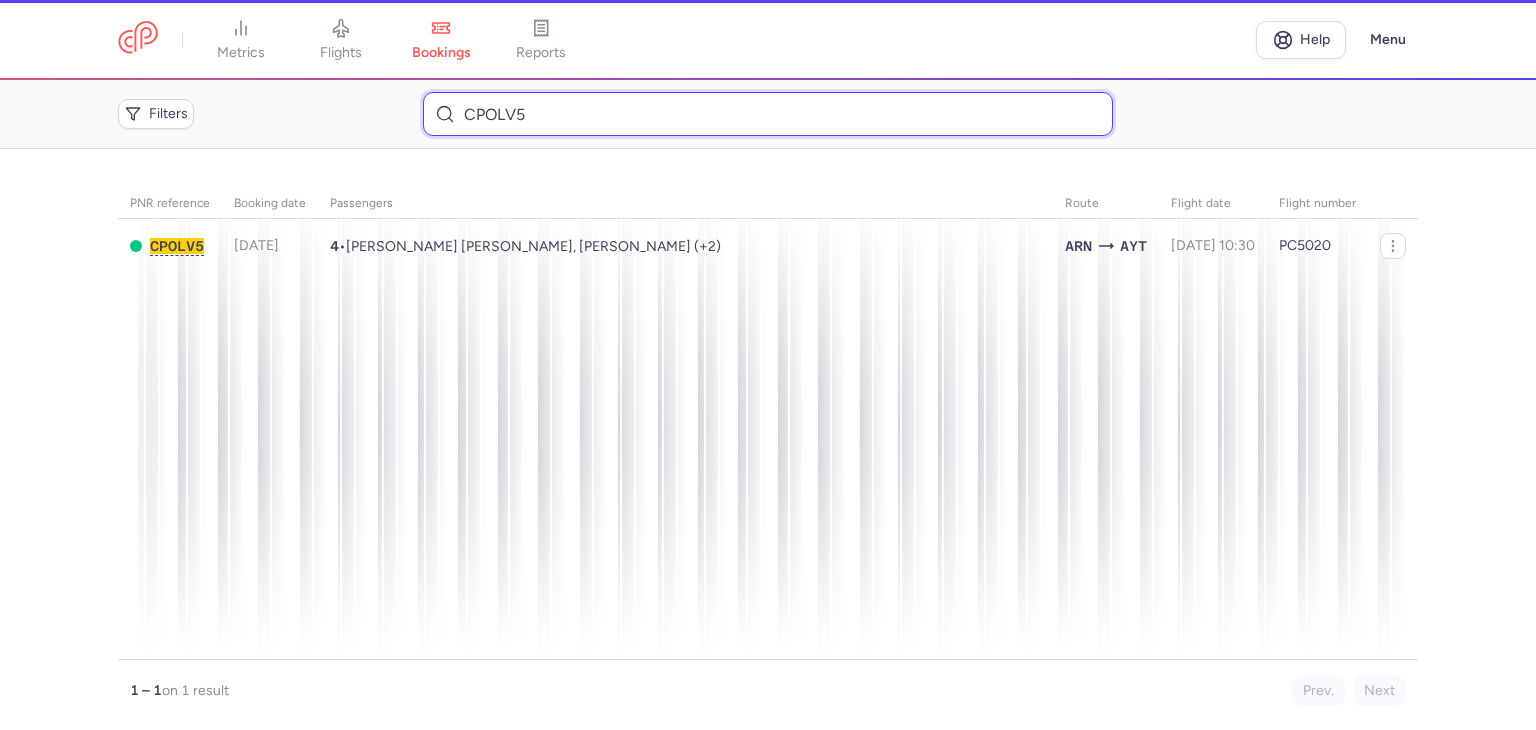 scroll, scrollTop: 0, scrollLeft: 0, axis: both 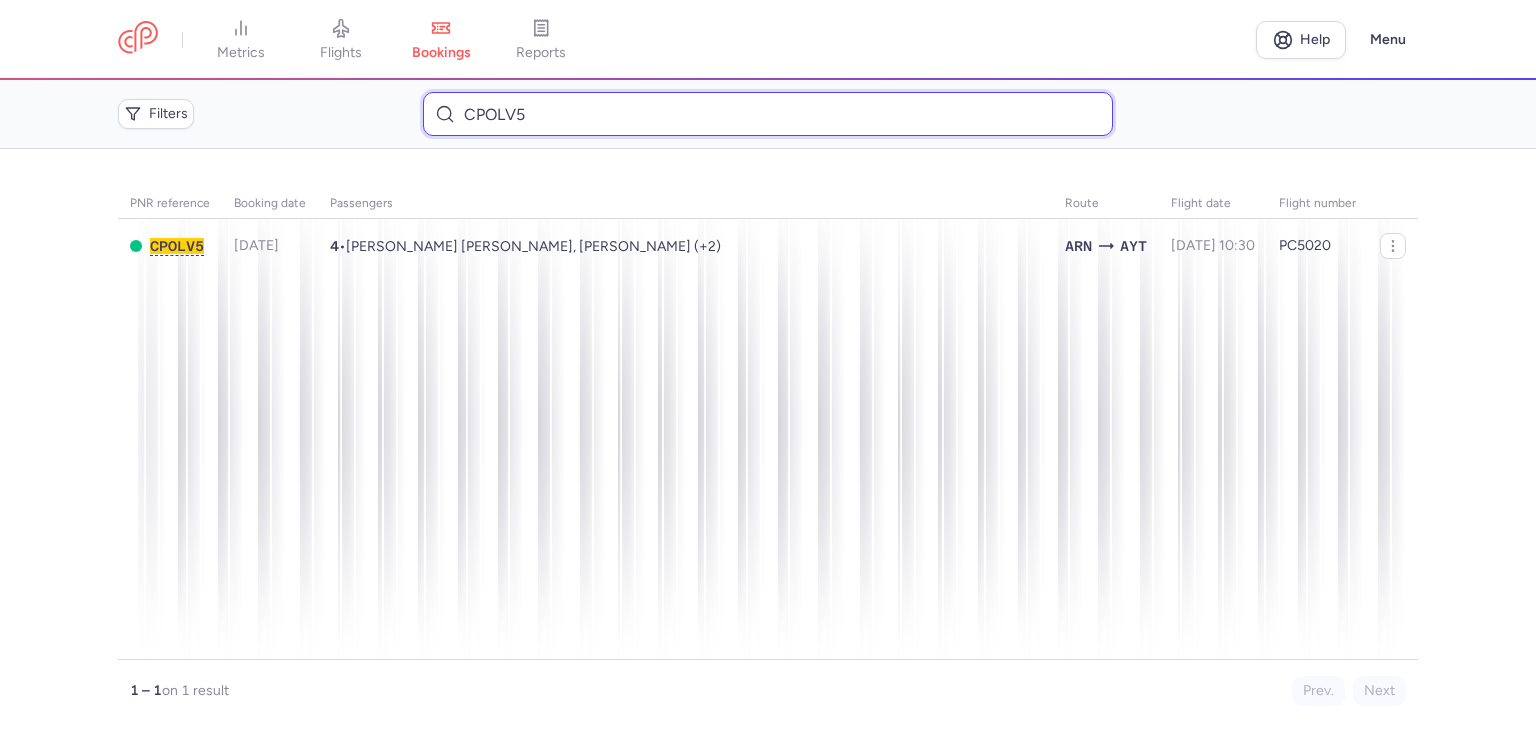 type on "CPOLV5" 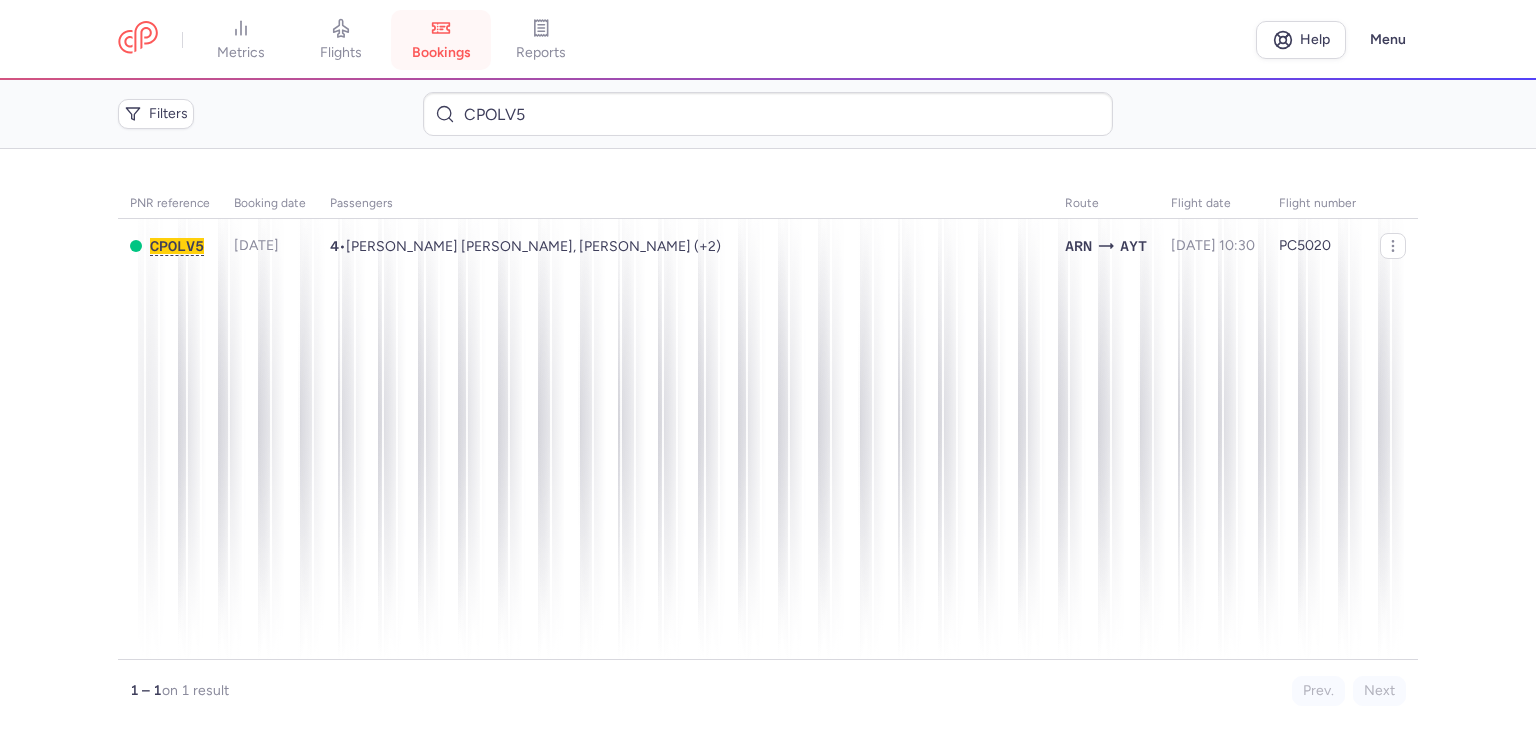 click on "bookings" at bounding box center (441, 40) 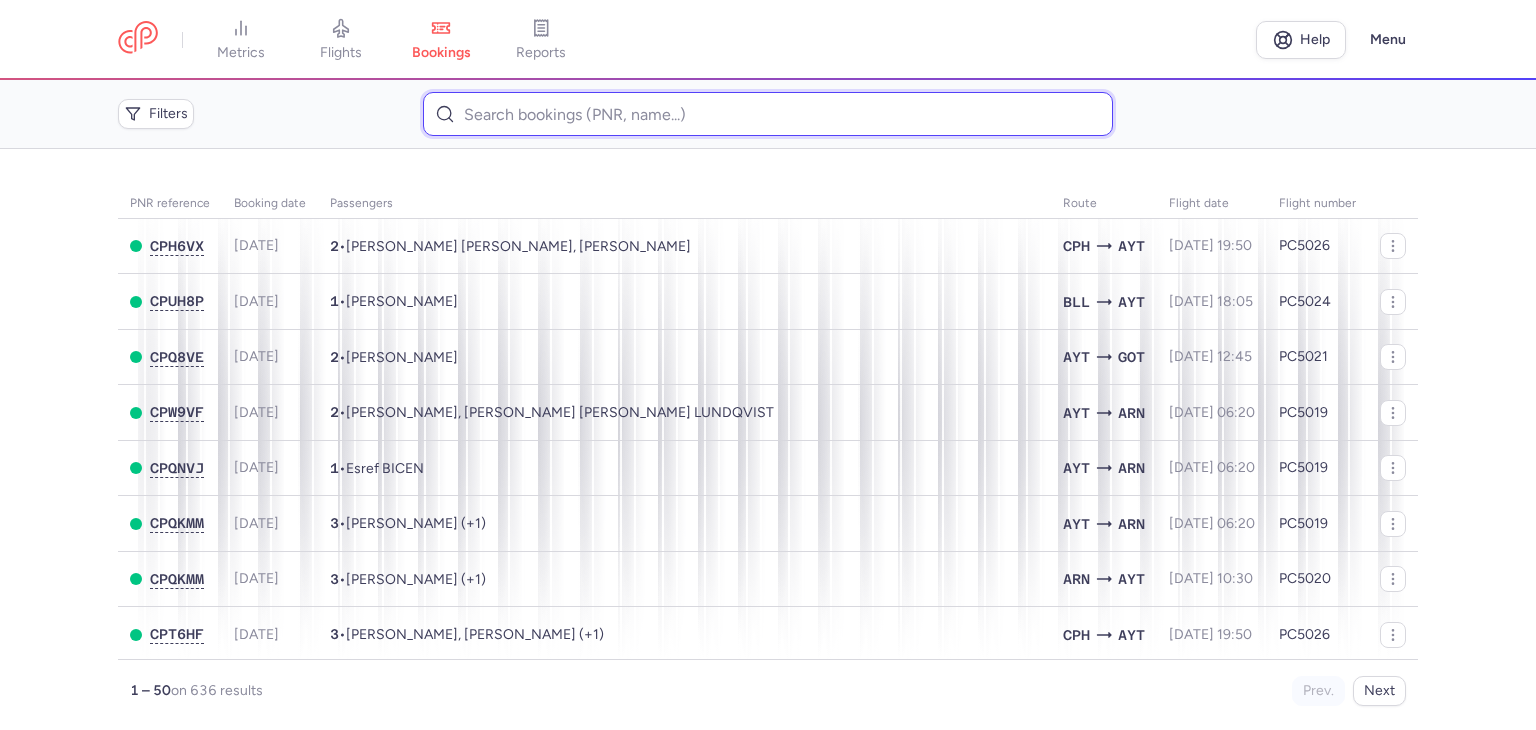 drag, startPoint x: 688, startPoint y: 106, endPoint x: 684, endPoint y: 117, distance: 11.7046995 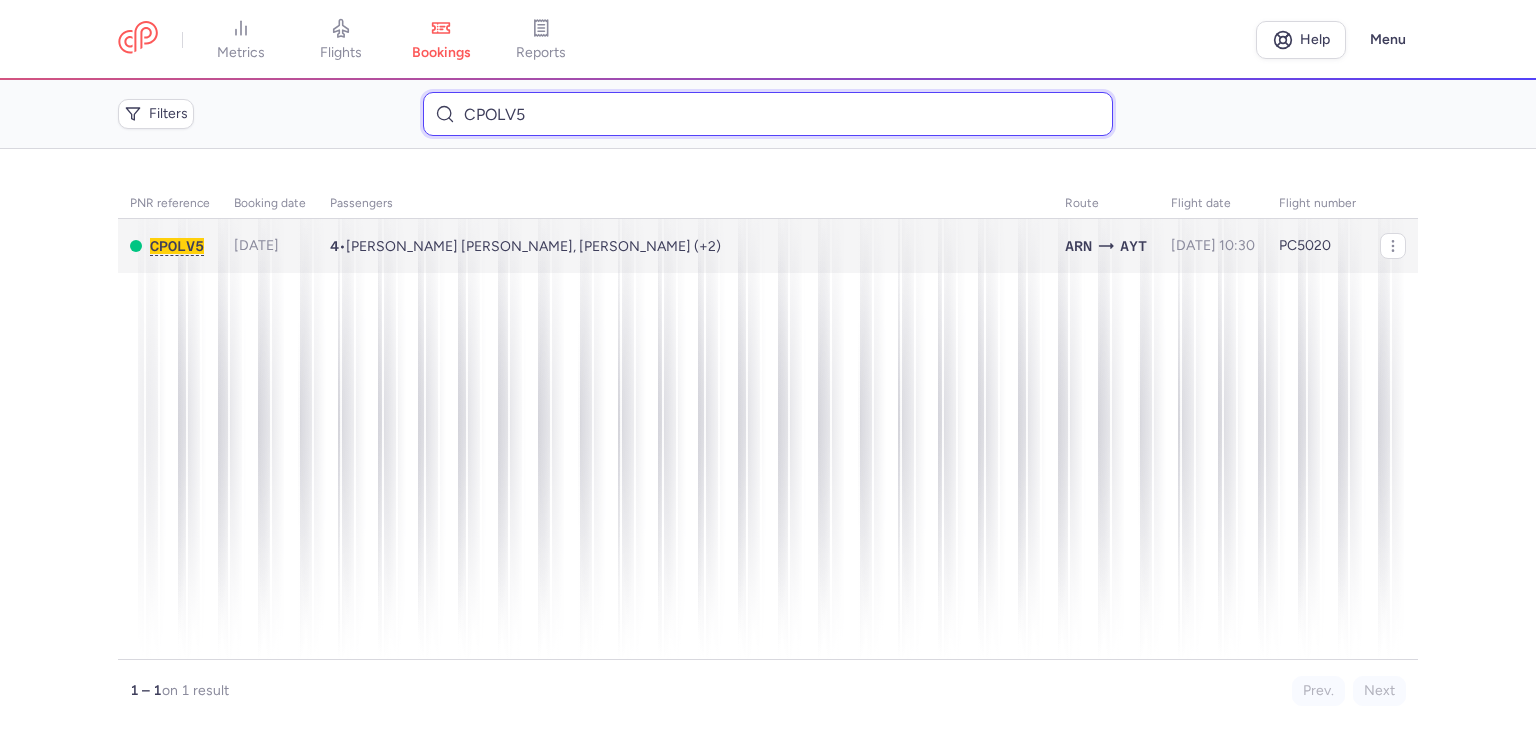type on "CPOLV5" 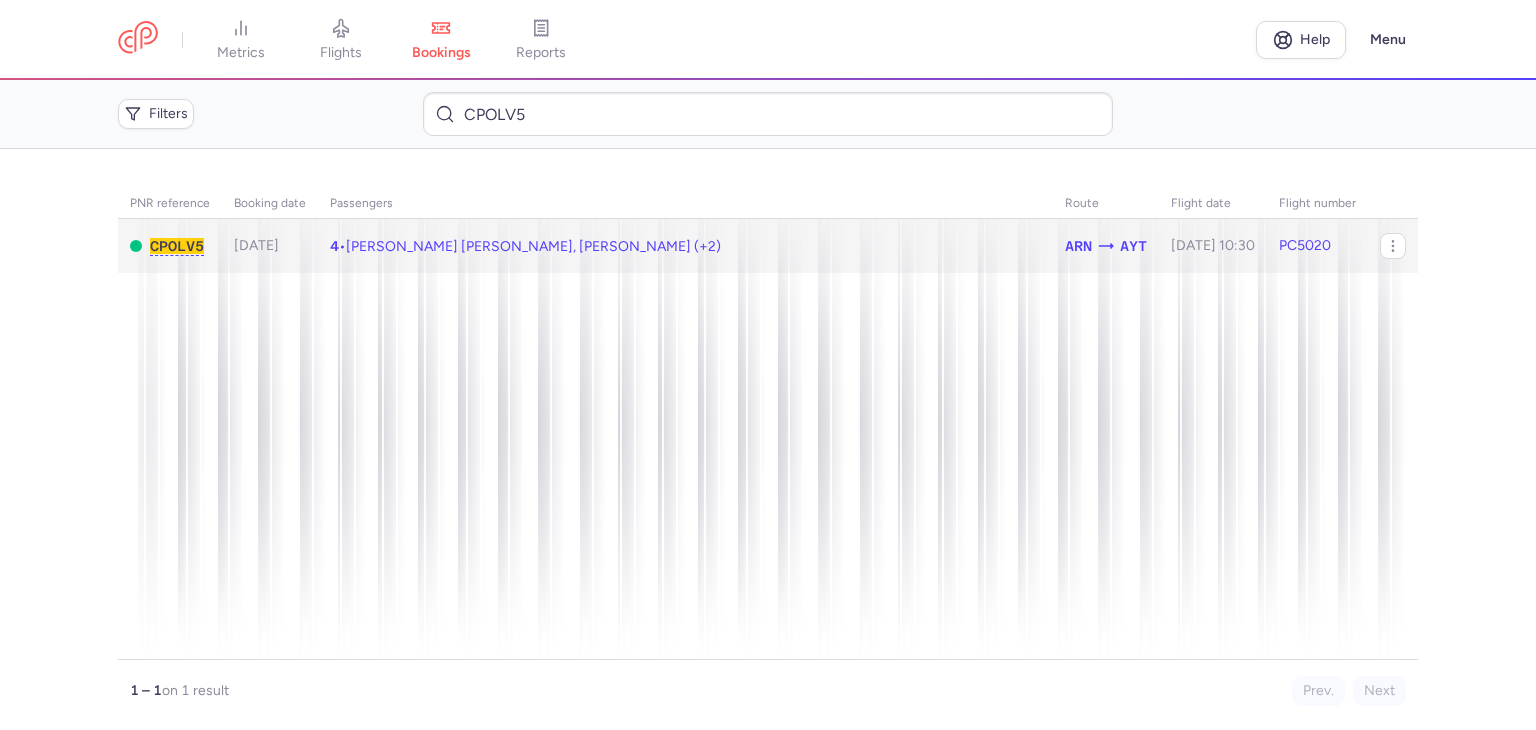 click on "Sinem Roza BAKAC CHANDRA, Sarang CHANDRA (+2)" at bounding box center [533, 246] 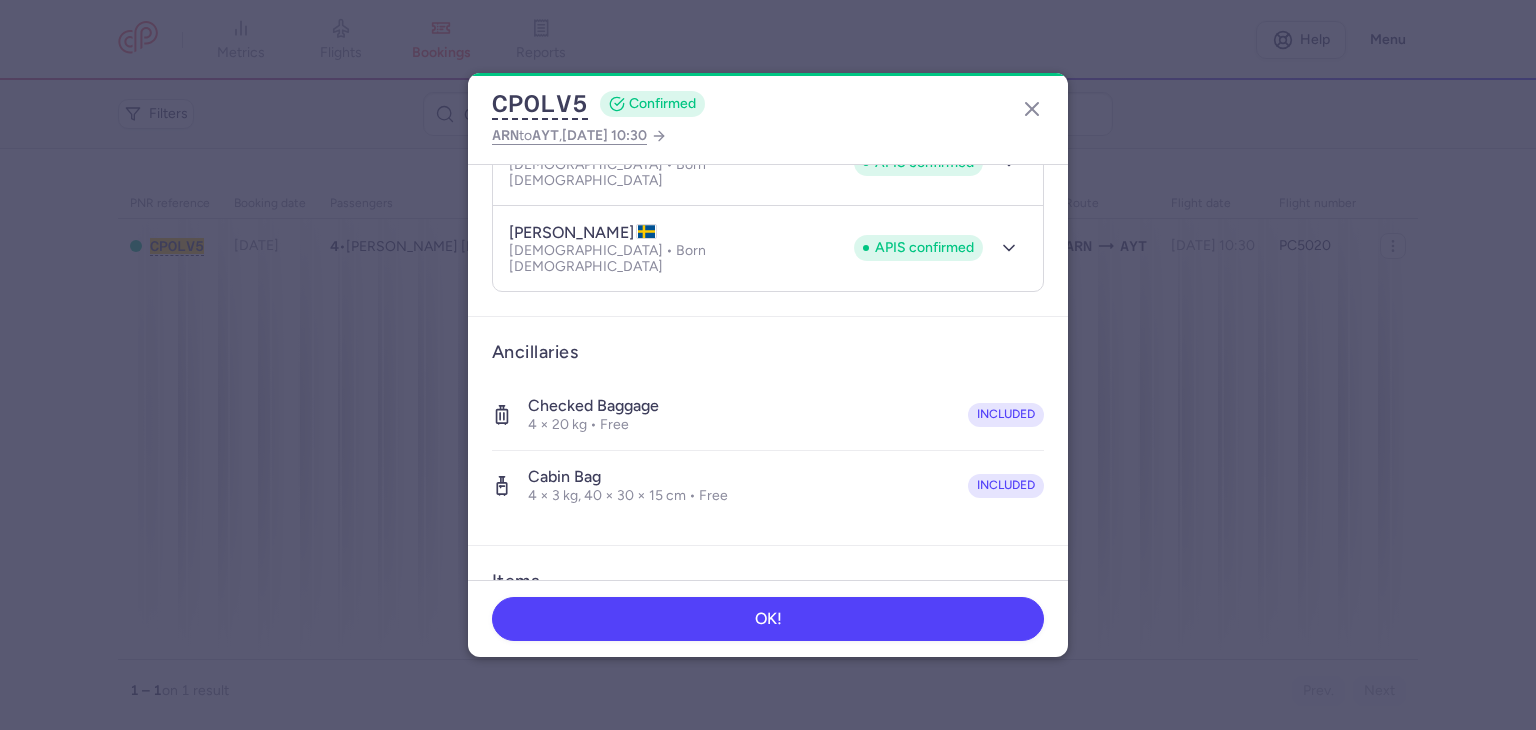scroll, scrollTop: 602, scrollLeft: 0, axis: vertical 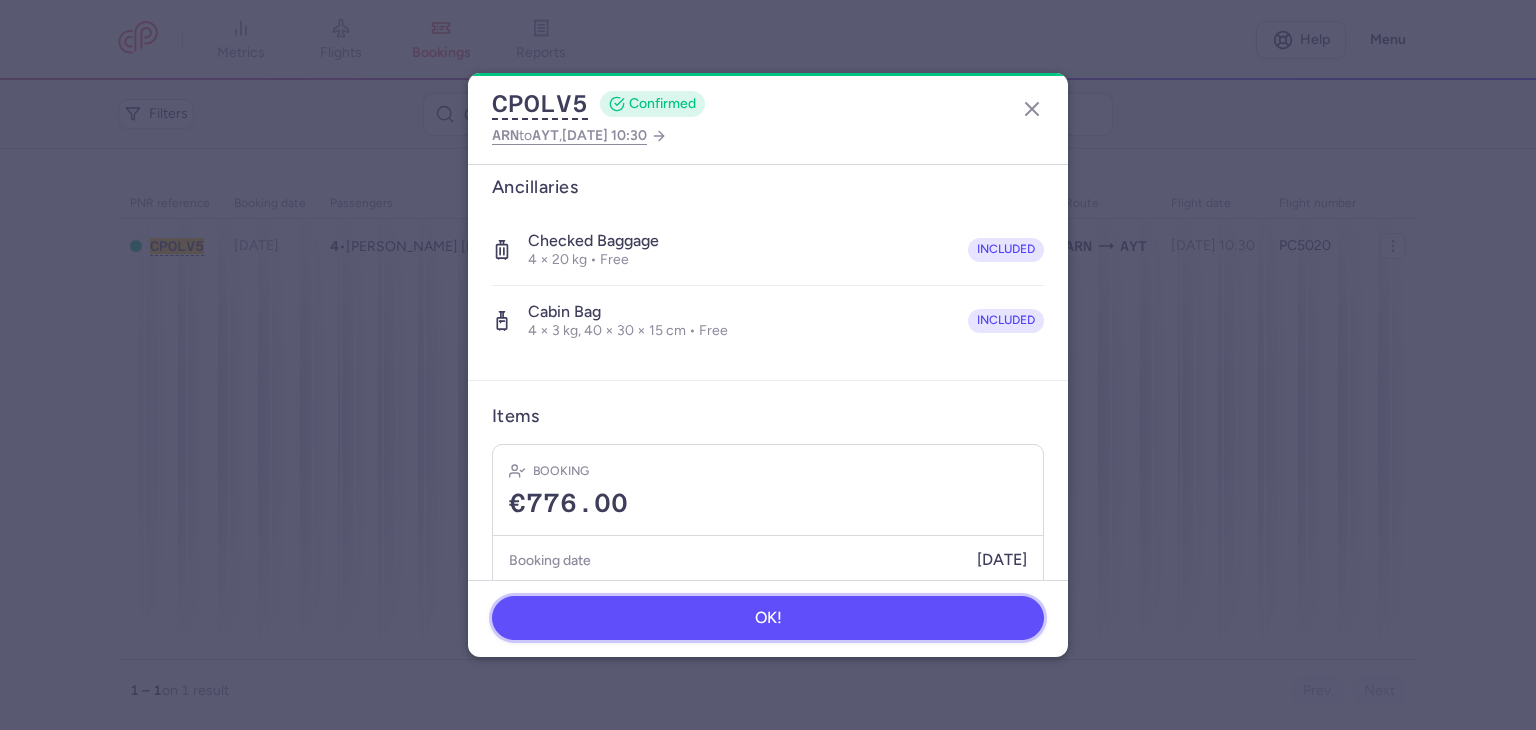 click on "OK!" at bounding box center [768, 618] 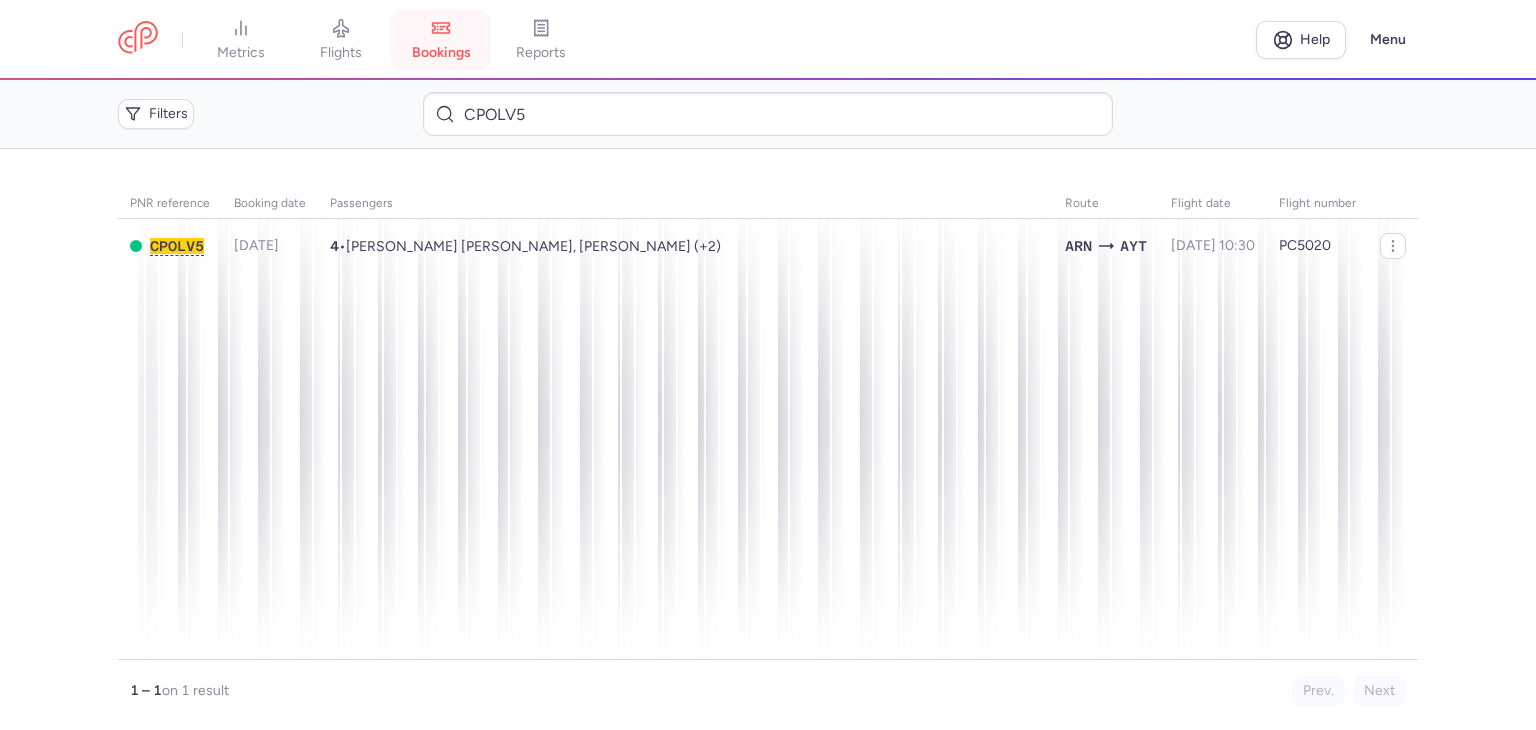 click on "bookings" at bounding box center (441, 40) 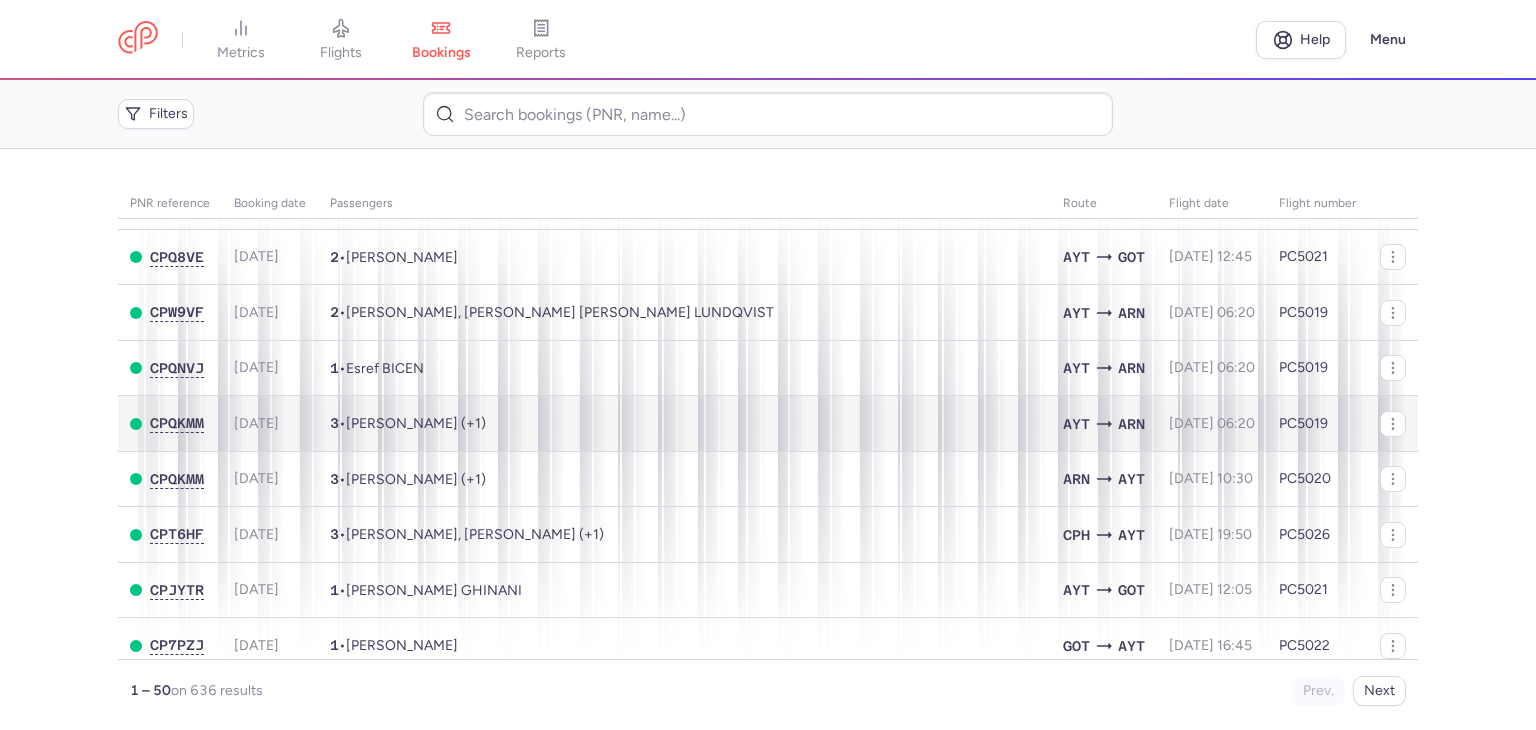 scroll, scrollTop: 0, scrollLeft: 0, axis: both 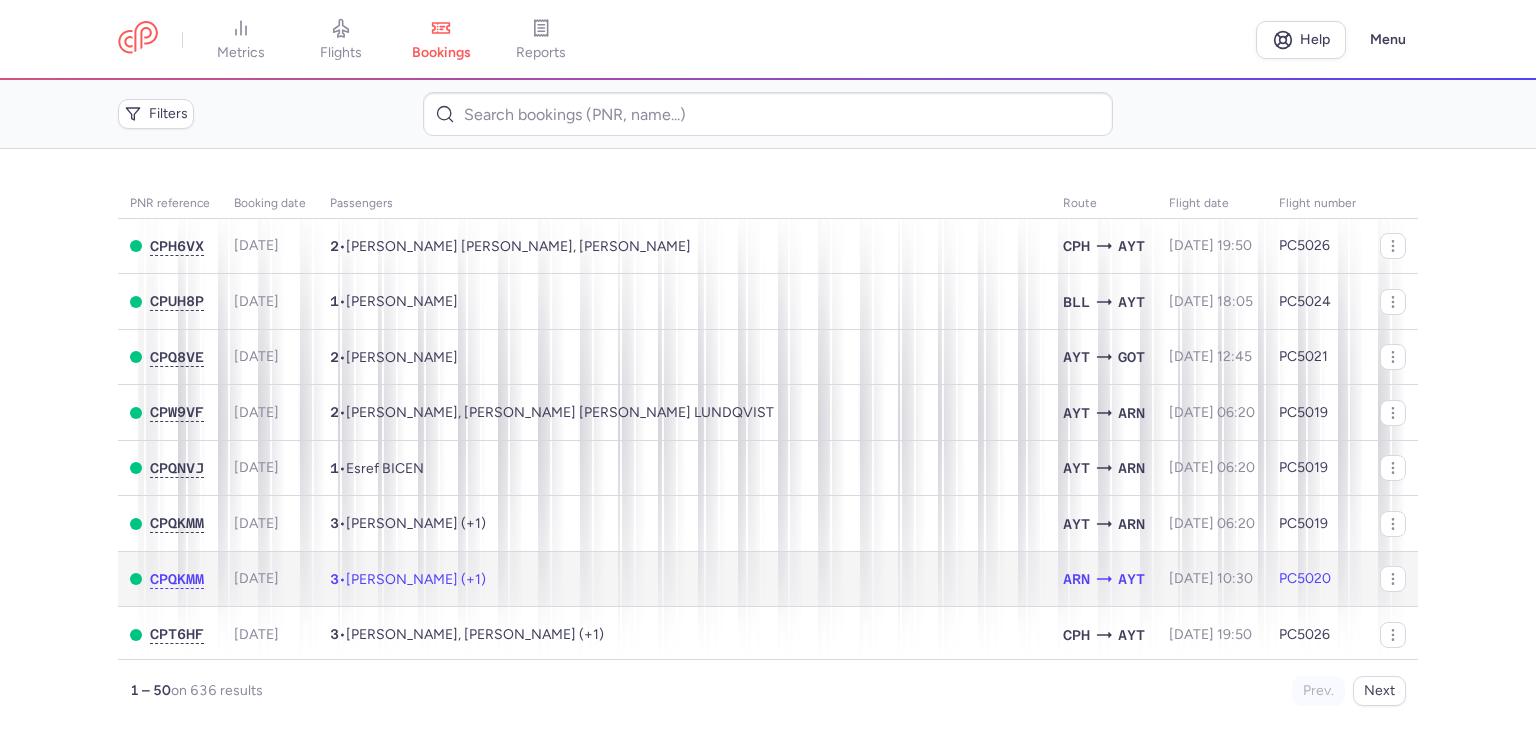 click on "[PERSON_NAME] (+1)" at bounding box center [416, 579] 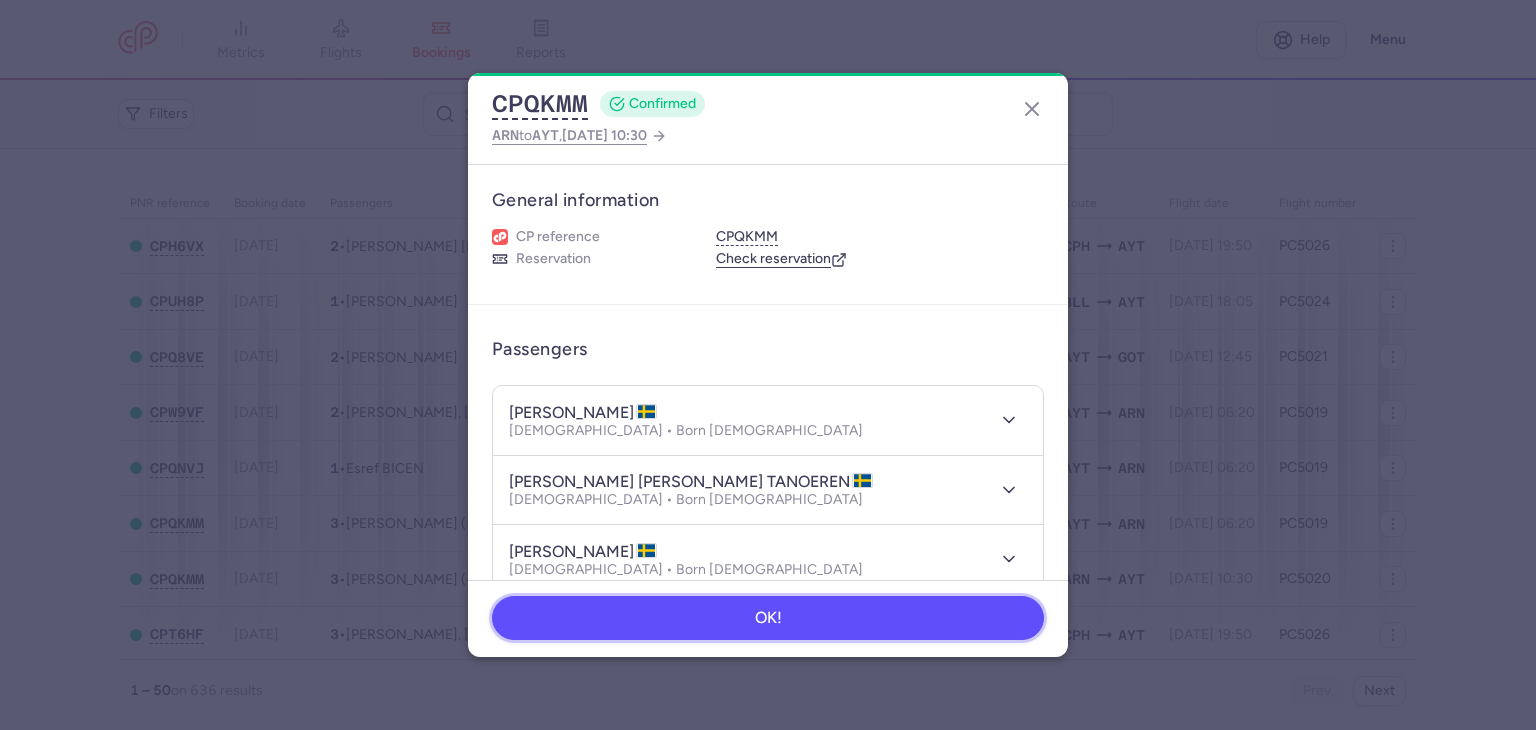 click on "OK!" at bounding box center (768, 618) 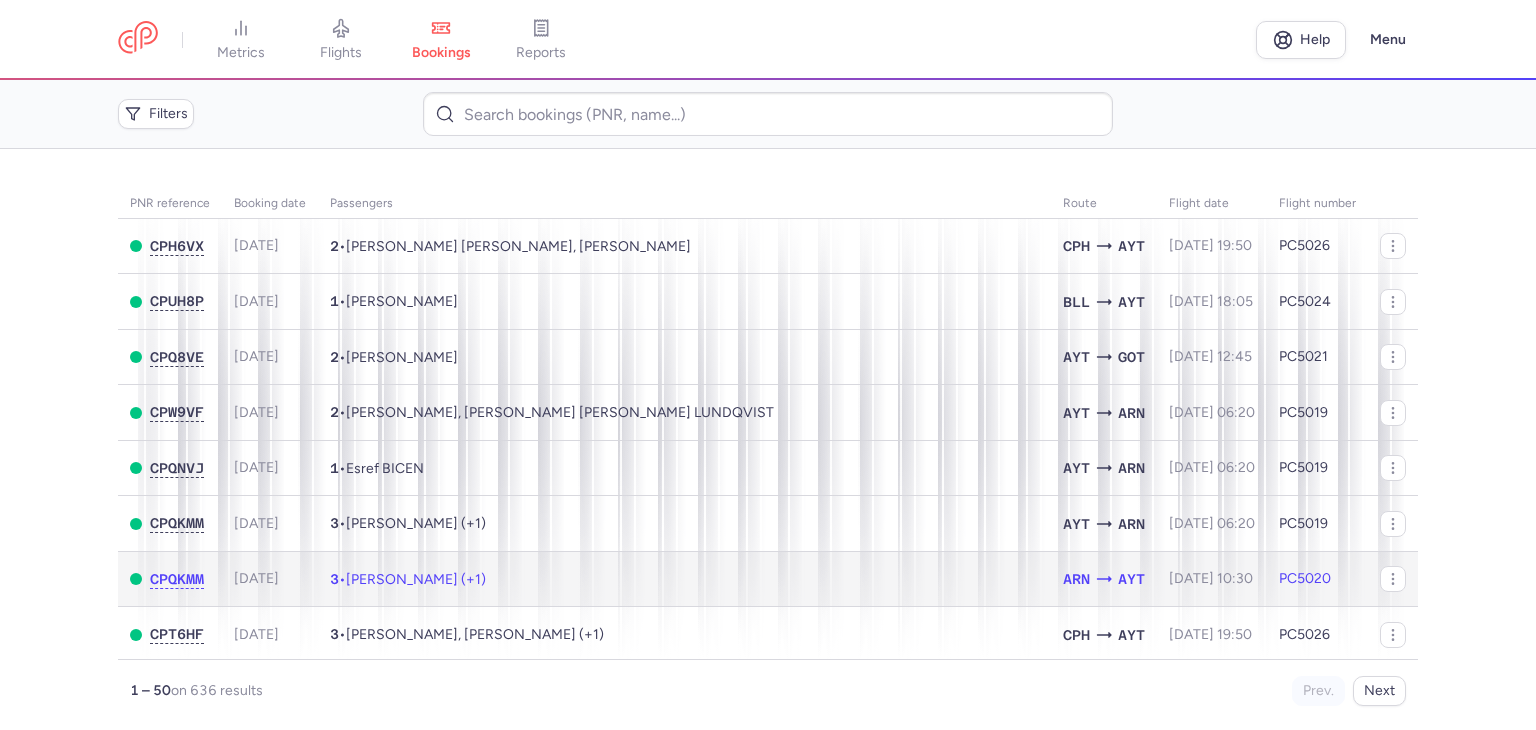 click on "[PERSON_NAME] (+1)" at bounding box center [416, 579] 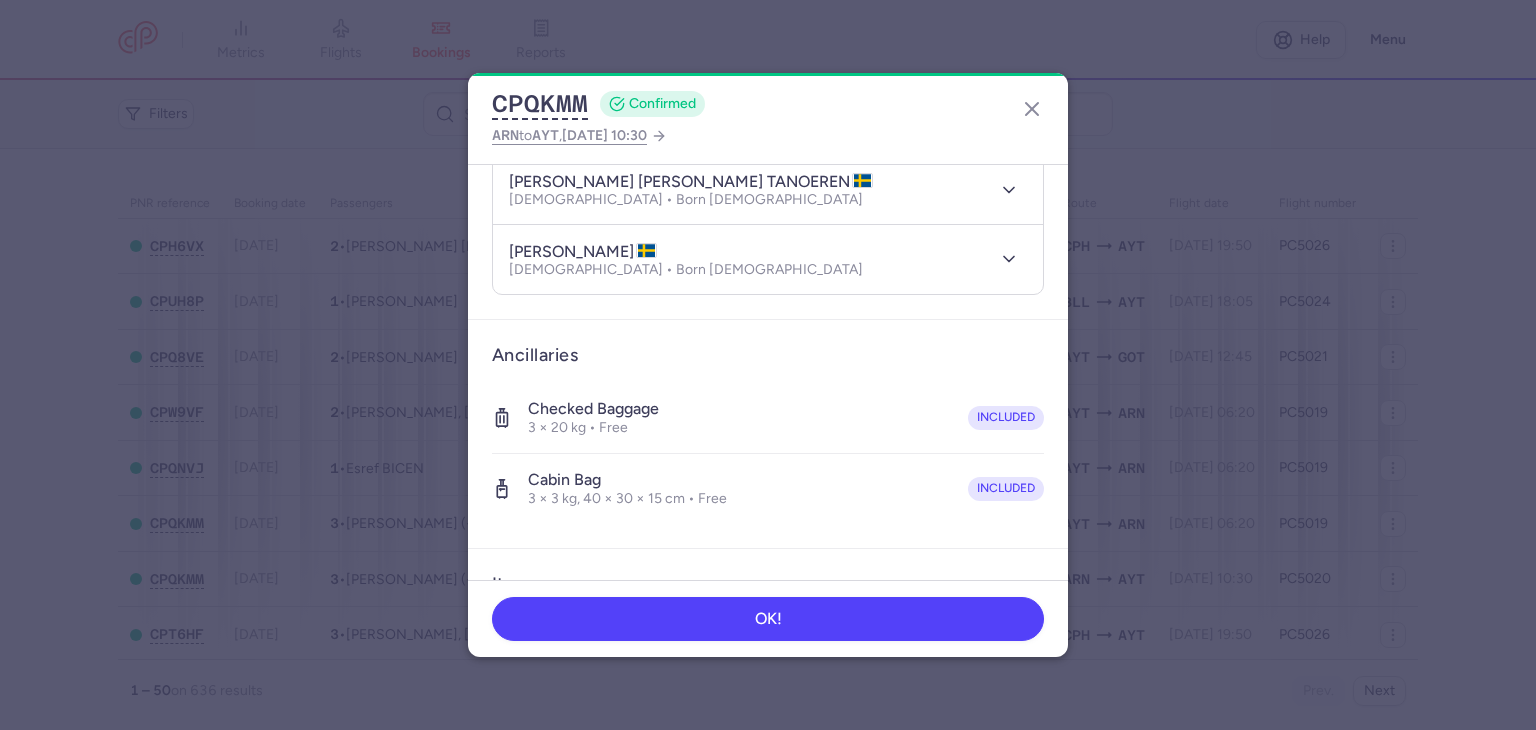 scroll, scrollTop: 200, scrollLeft: 0, axis: vertical 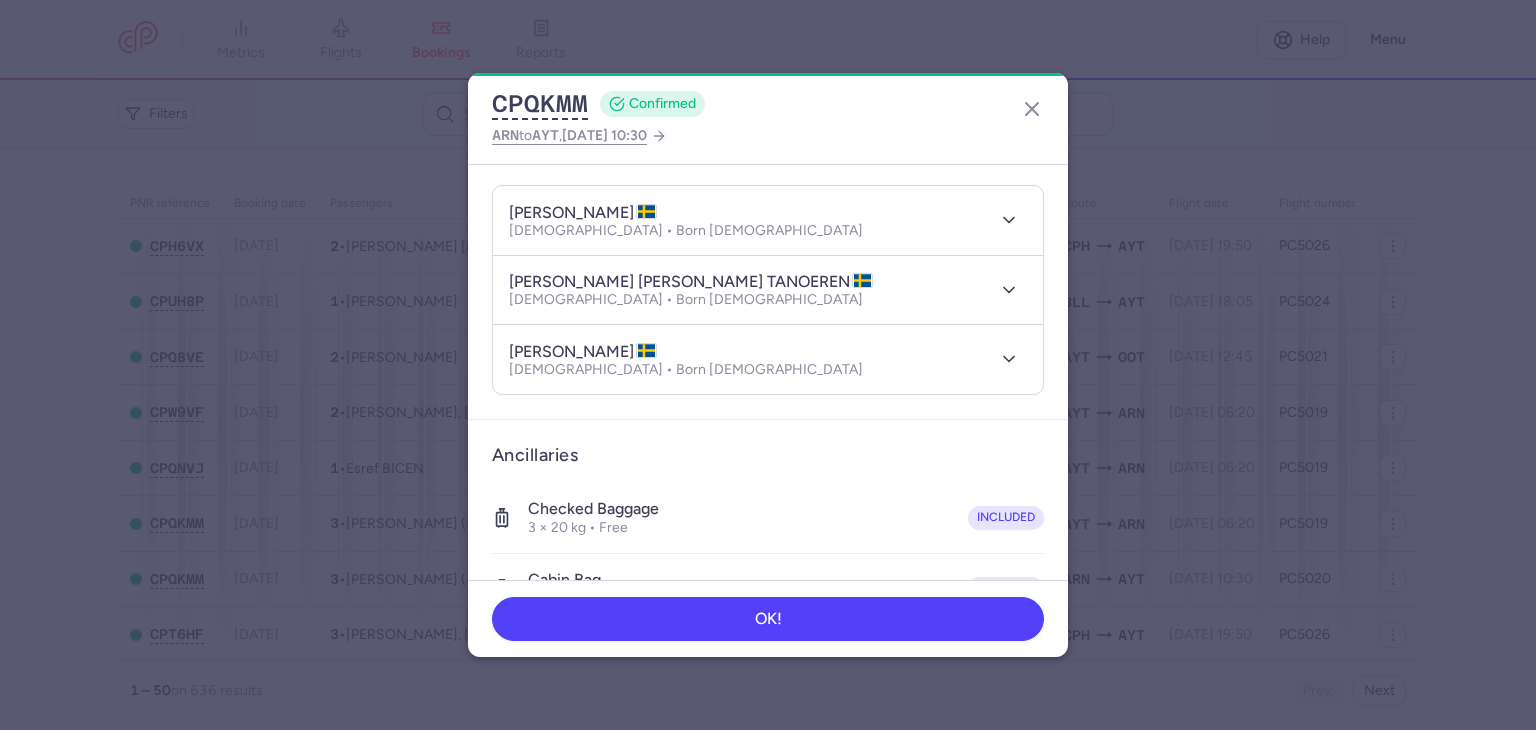 type 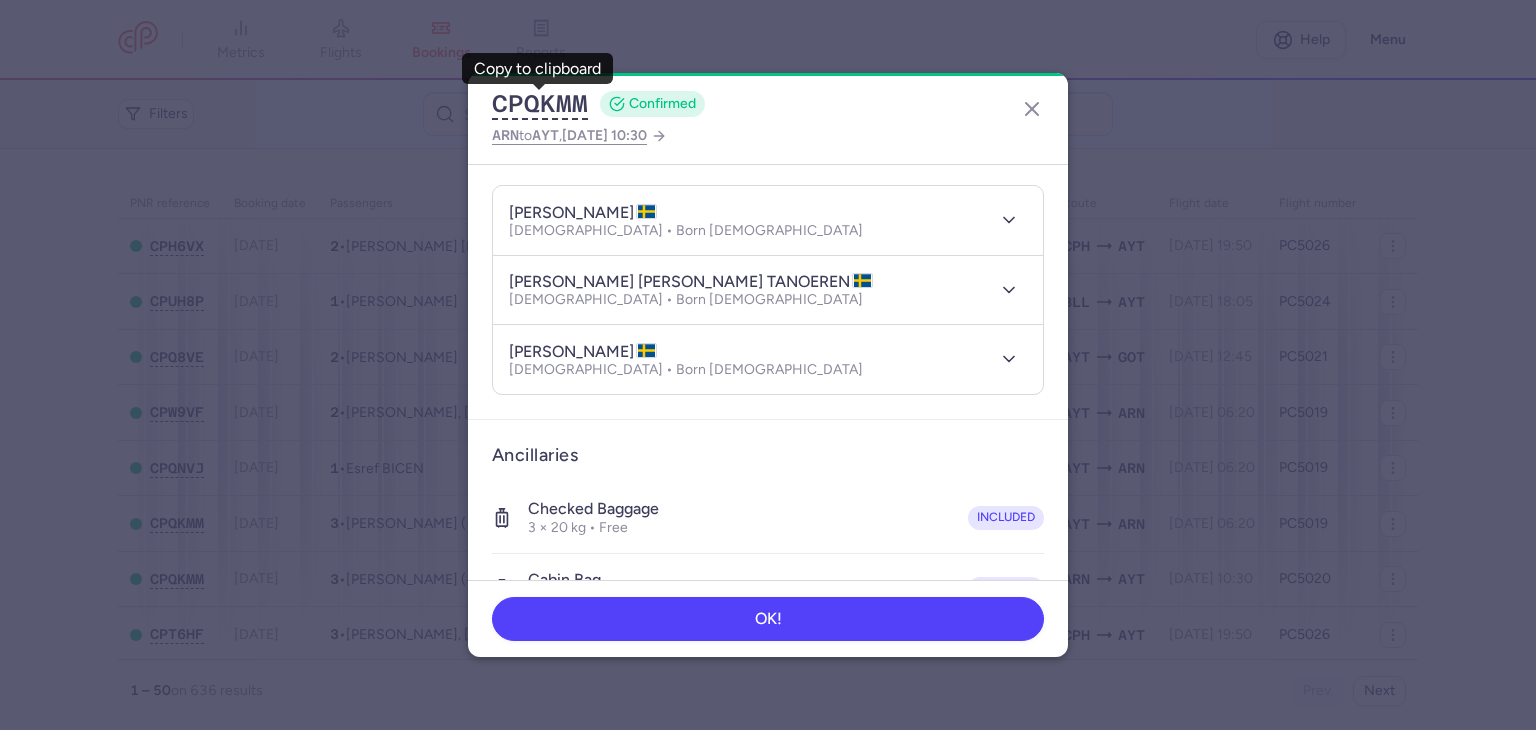 scroll, scrollTop: 533, scrollLeft: 0, axis: vertical 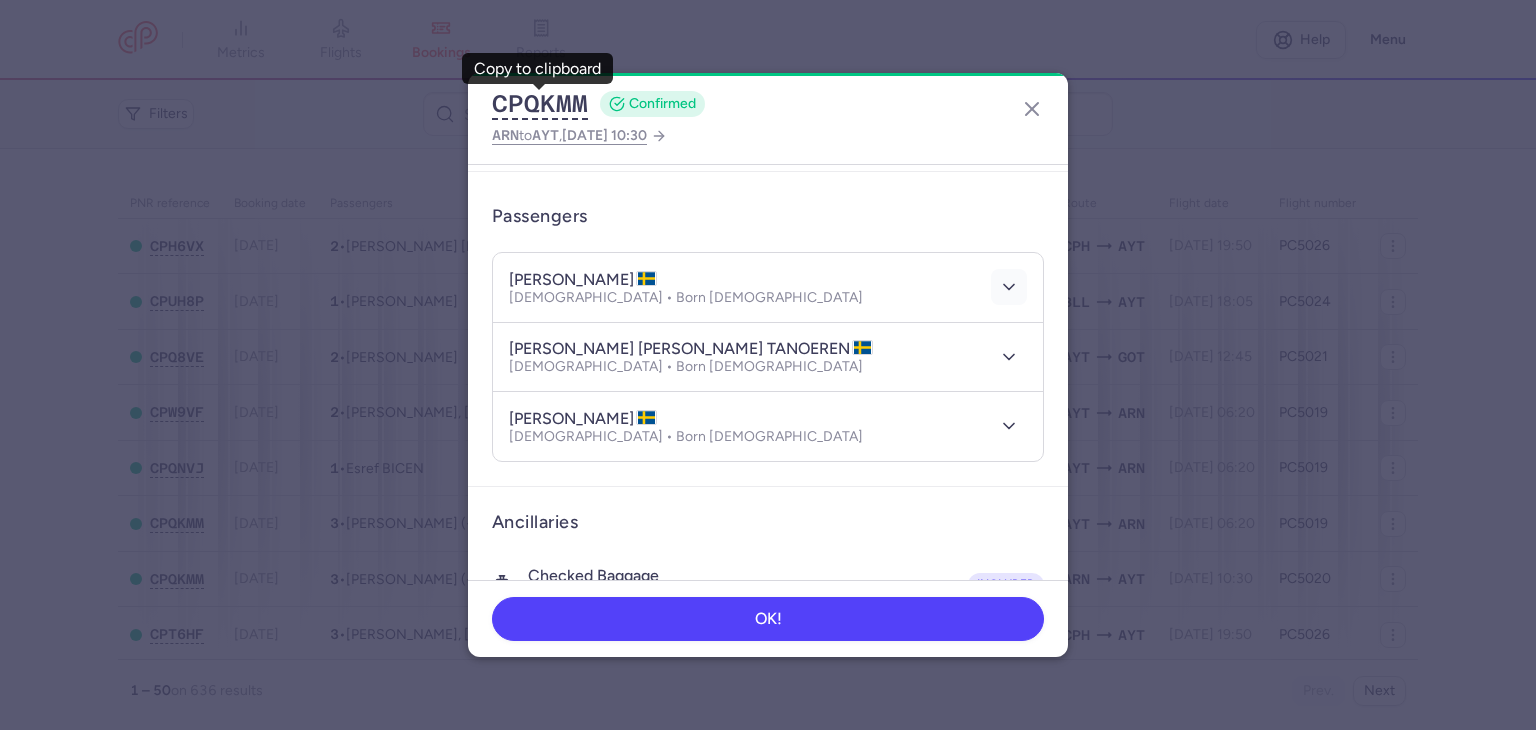 click 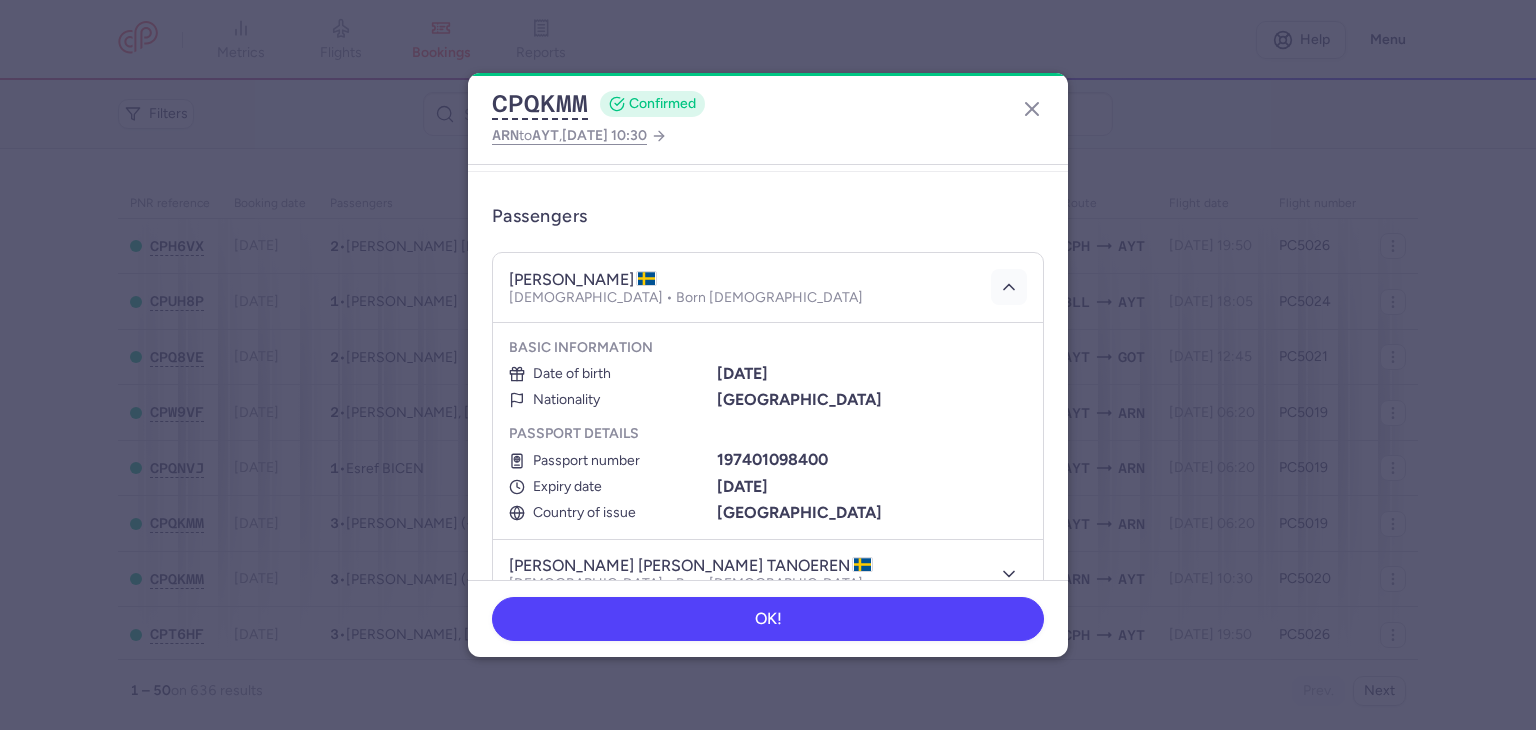 type 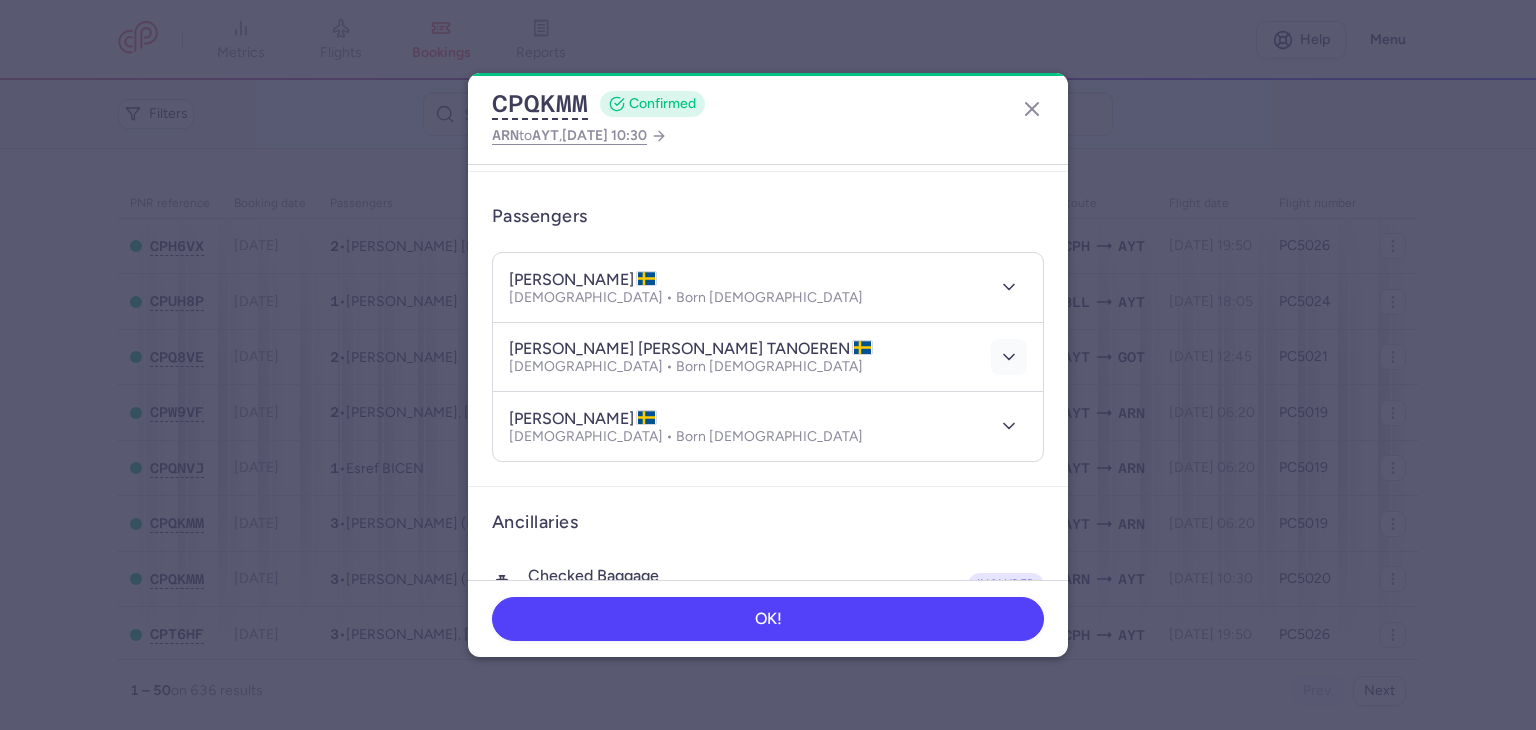click at bounding box center (1009, 357) 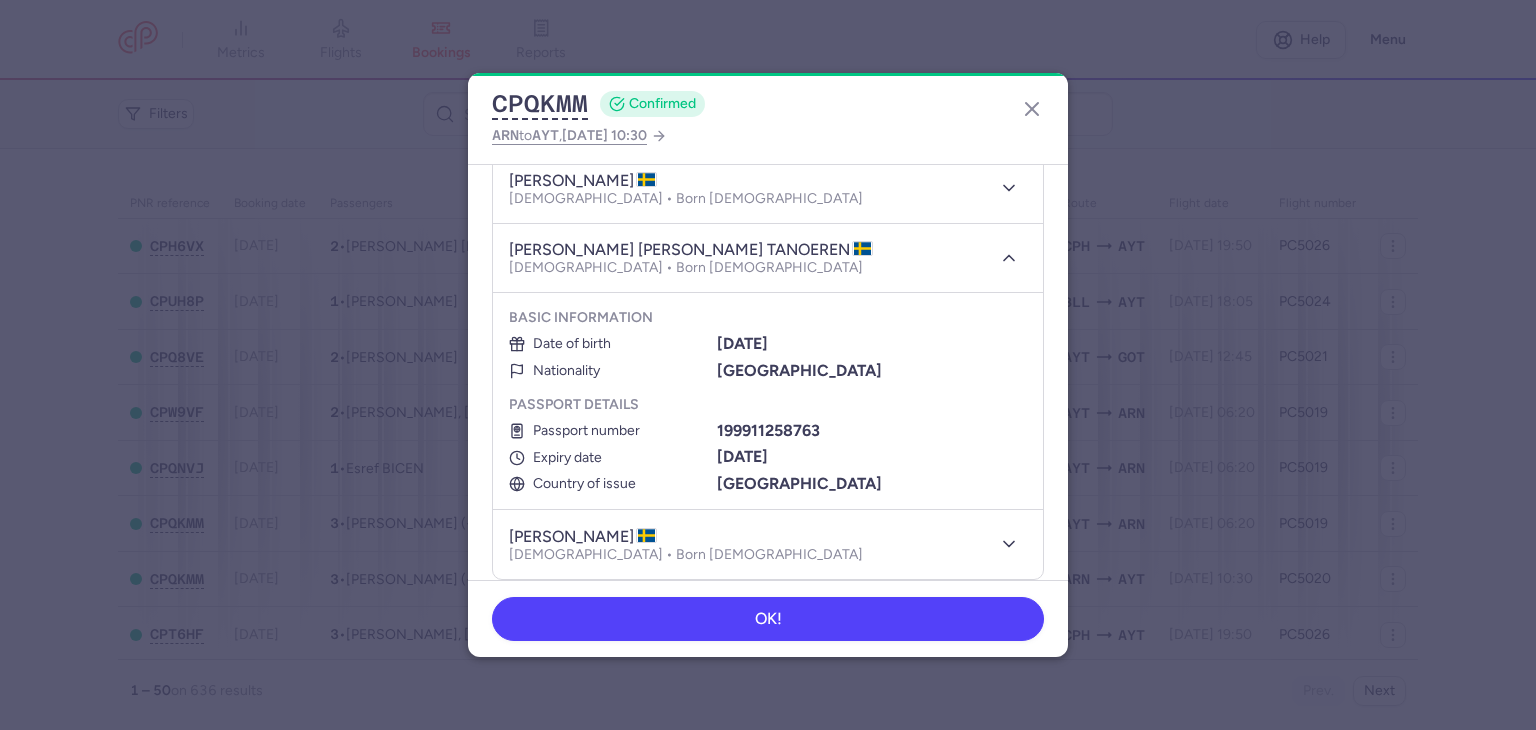 scroll, scrollTop: 233, scrollLeft: 0, axis: vertical 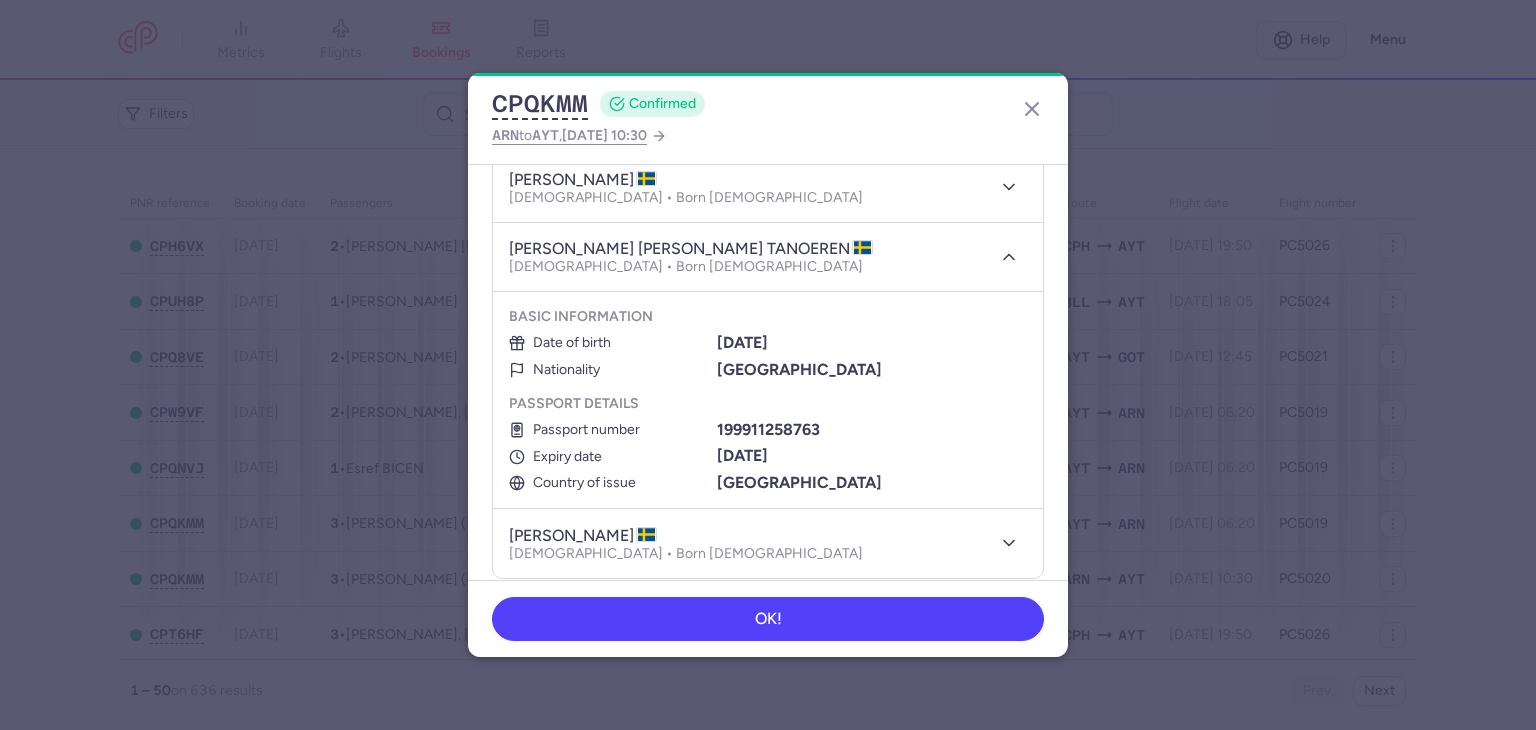 type 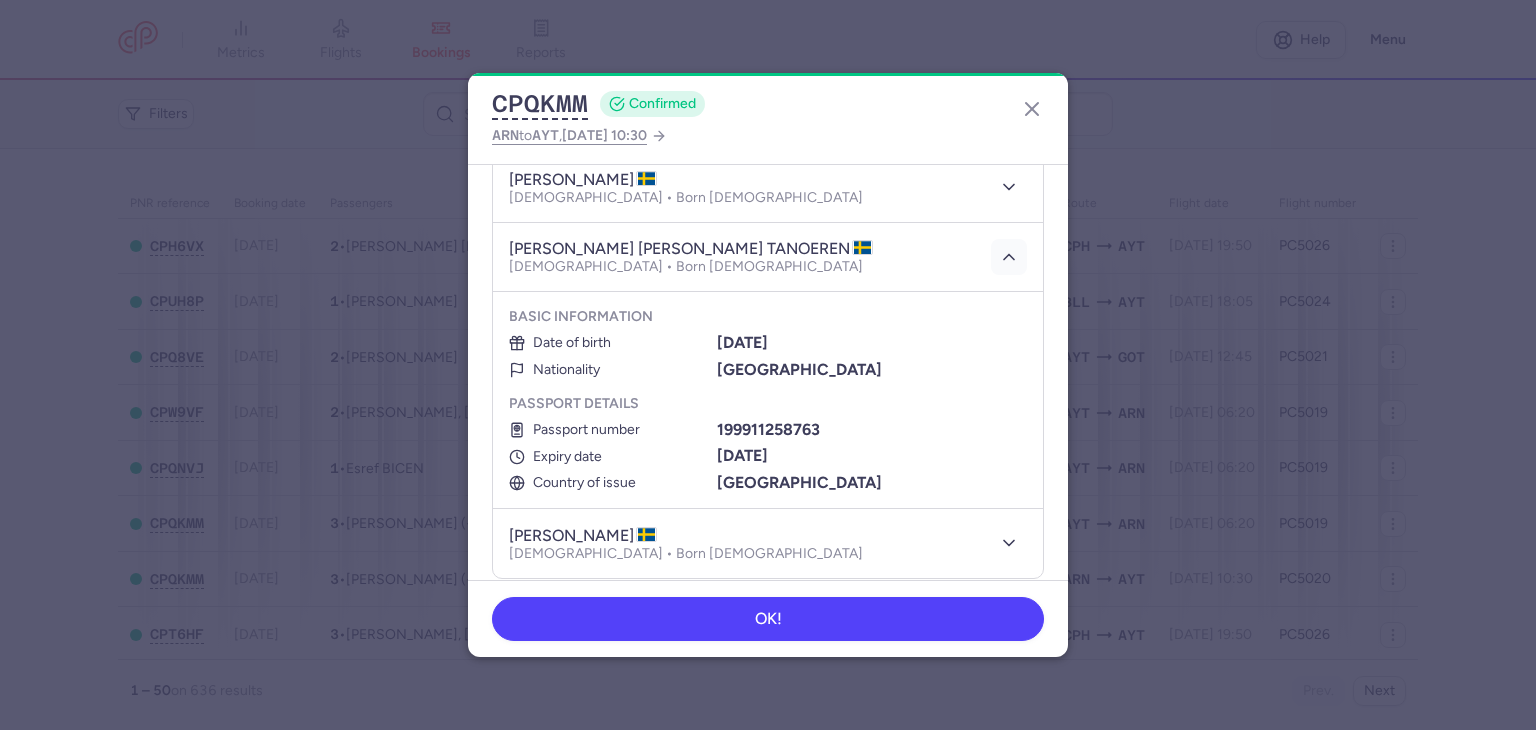click at bounding box center (1009, 257) 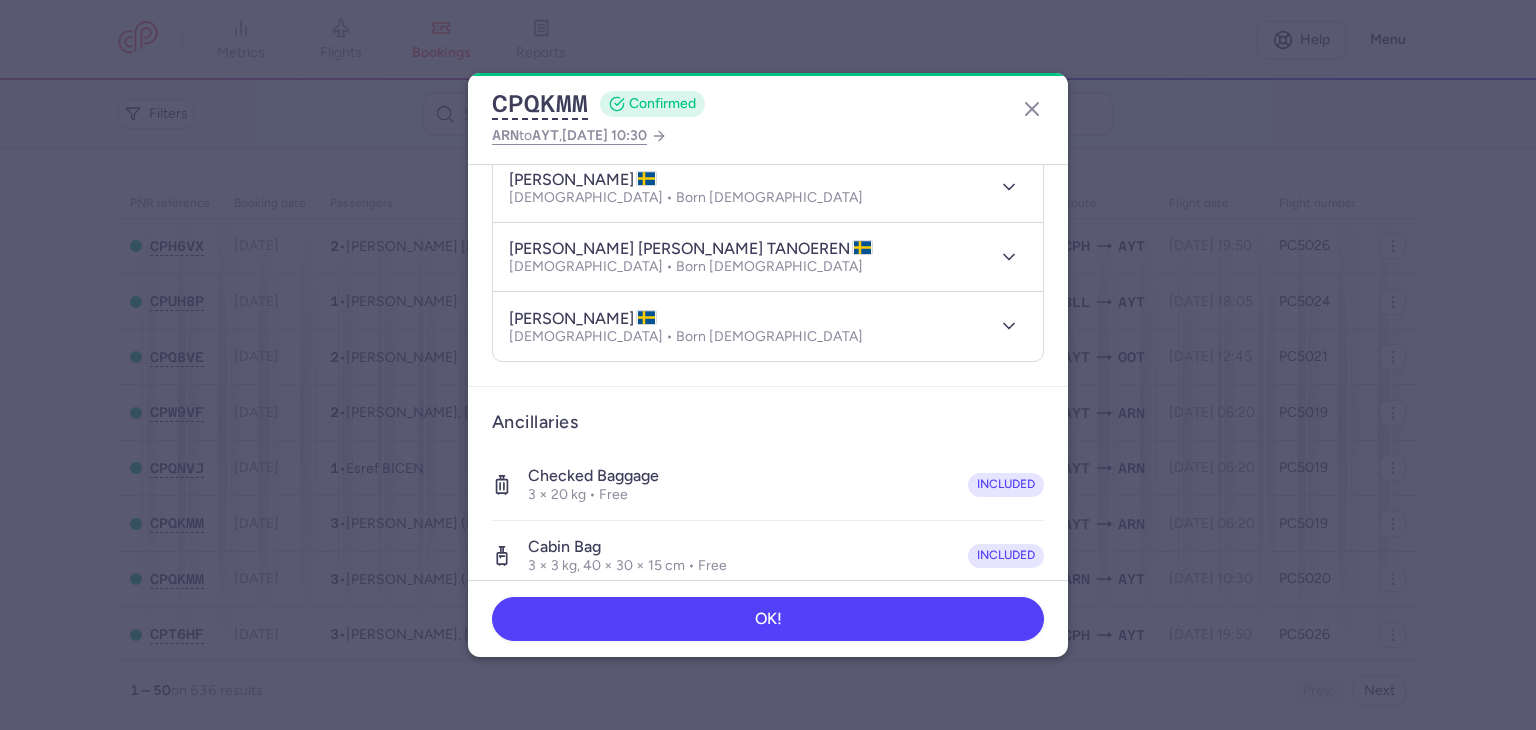 click at bounding box center [1005, 326] 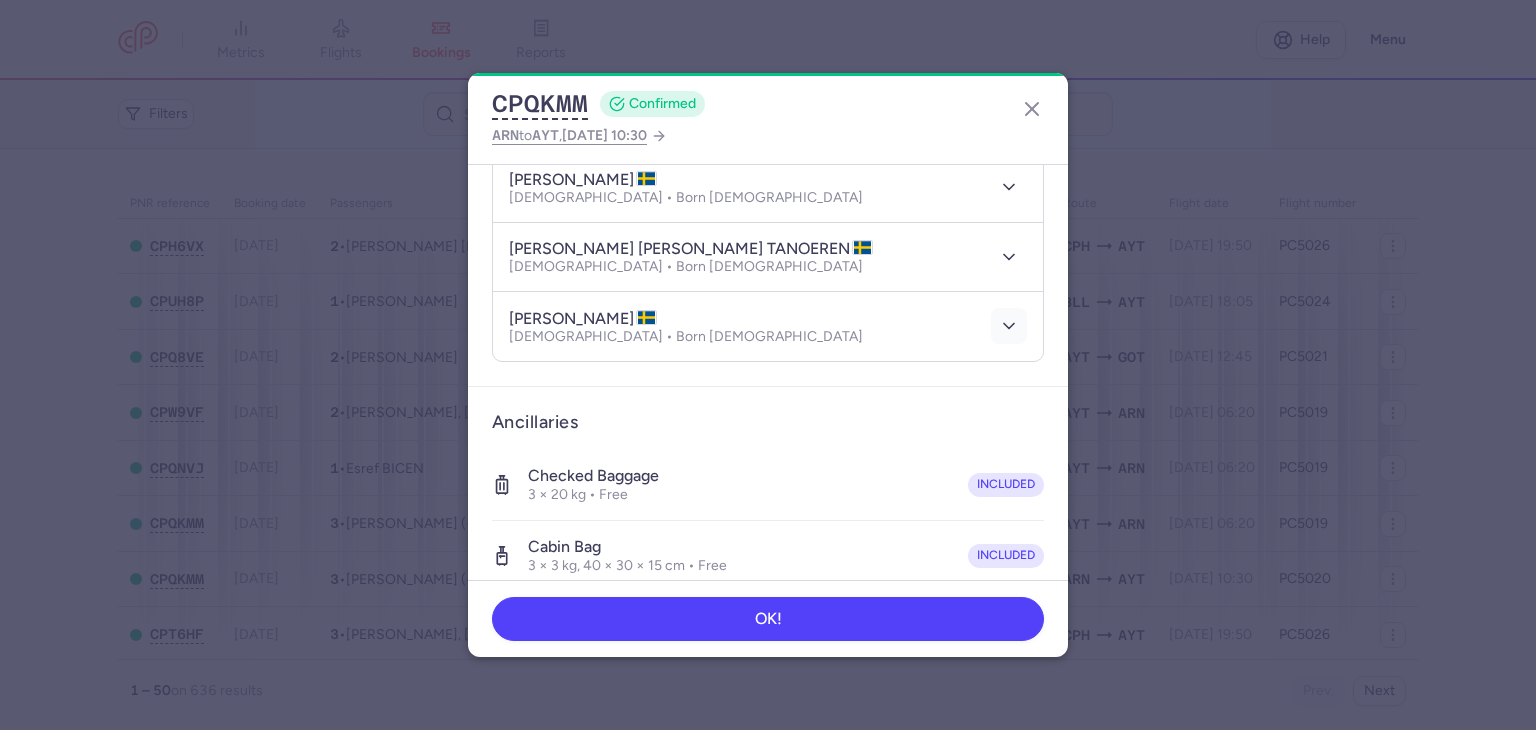 click at bounding box center (1009, 326) 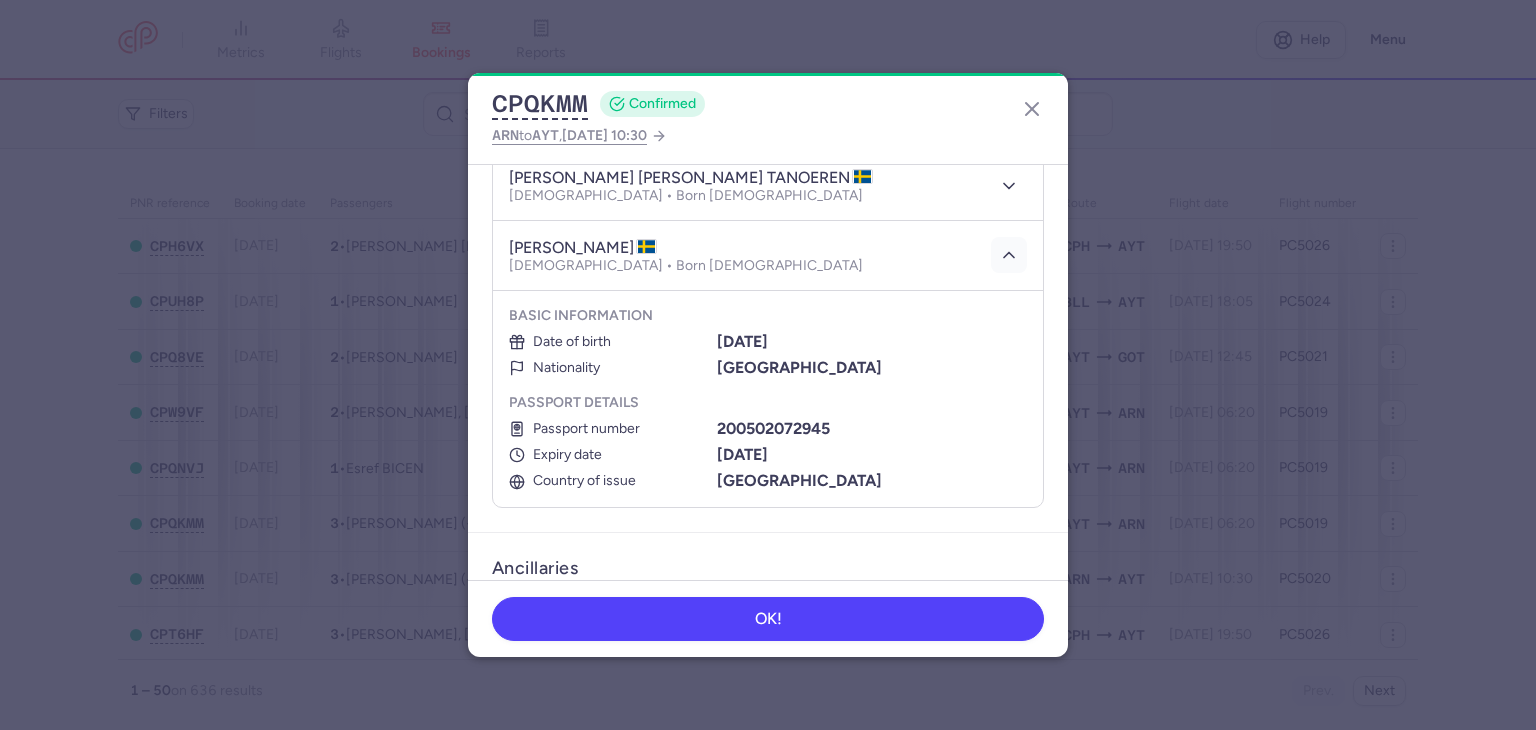 scroll, scrollTop: 333, scrollLeft: 0, axis: vertical 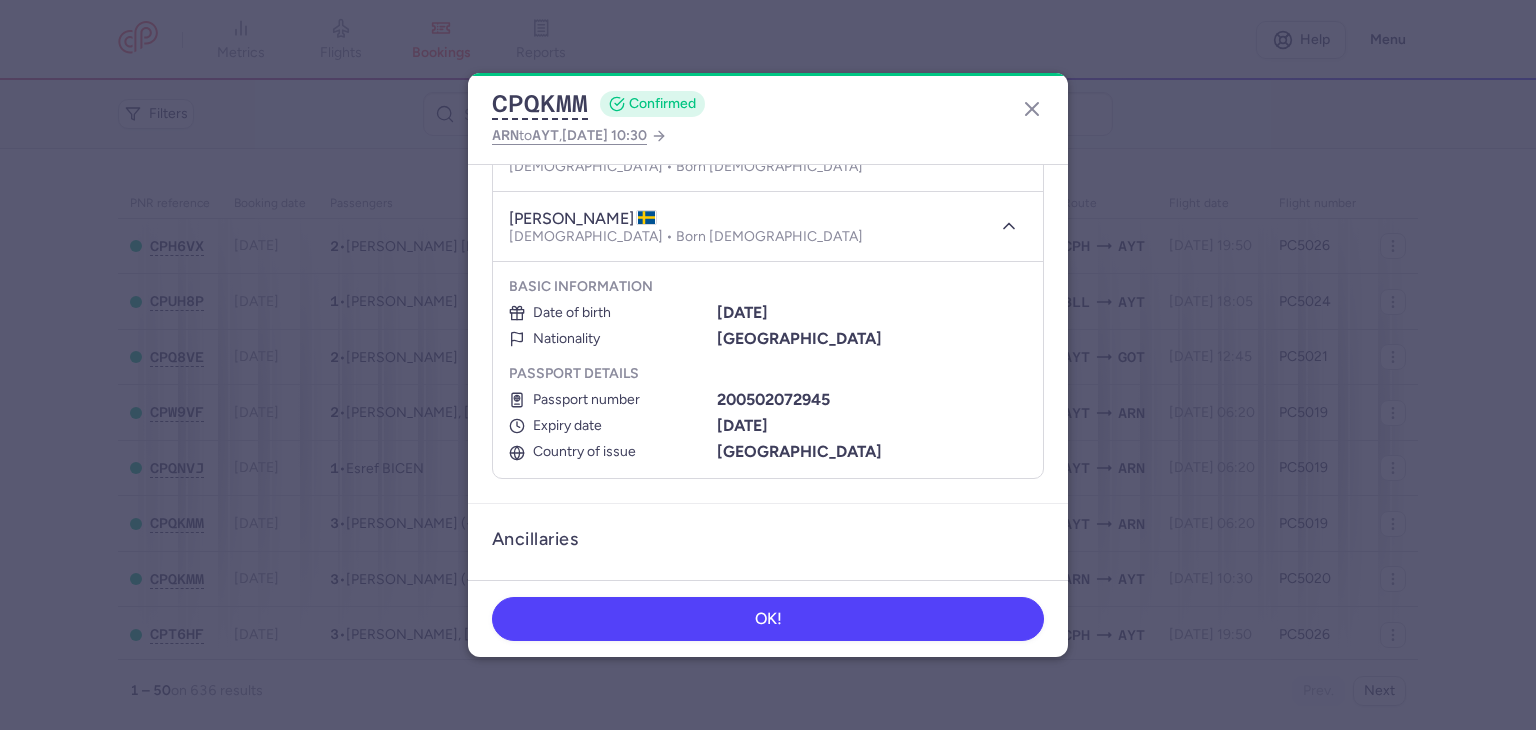 type 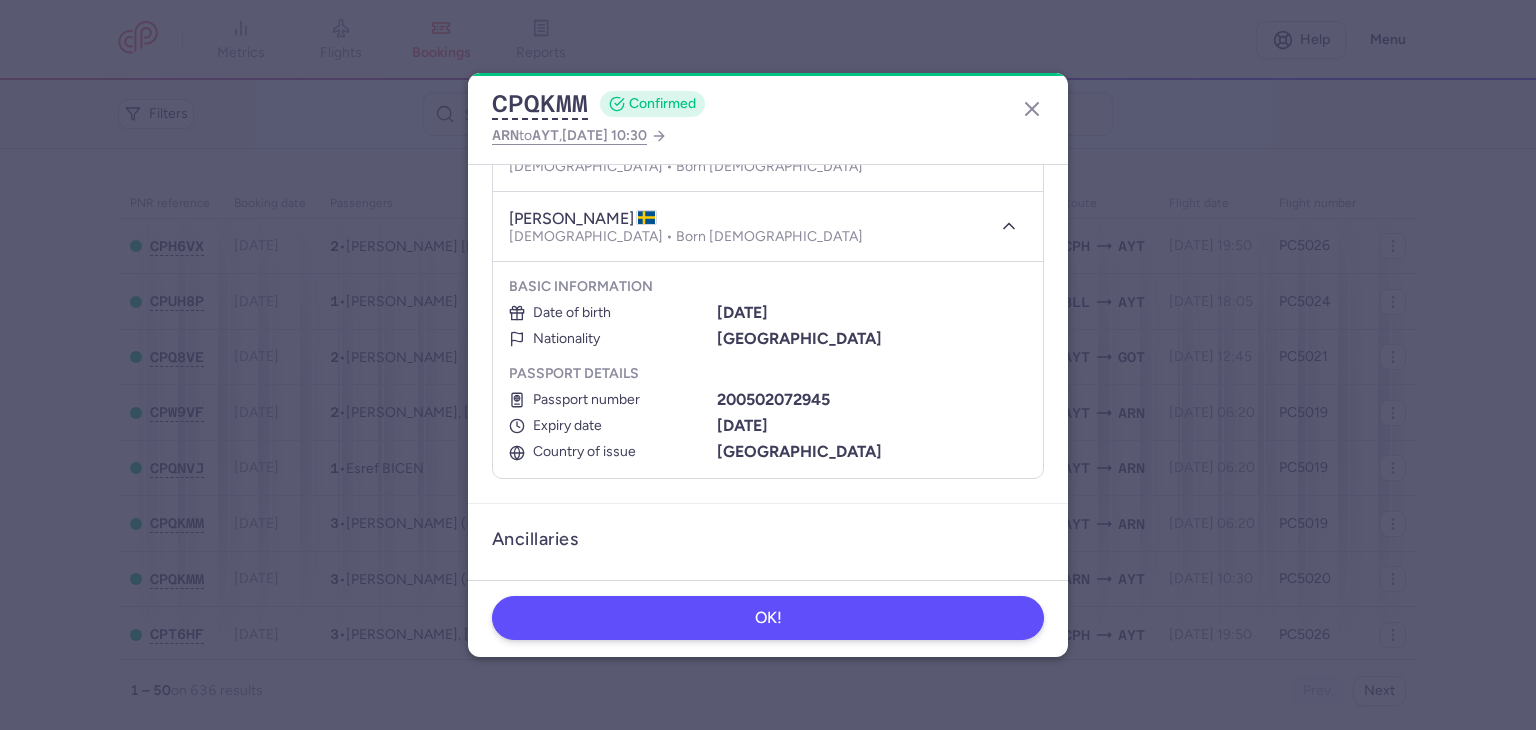 drag, startPoint x: 676, startPoint y: 585, endPoint x: 674, endPoint y: 600, distance: 15.132746 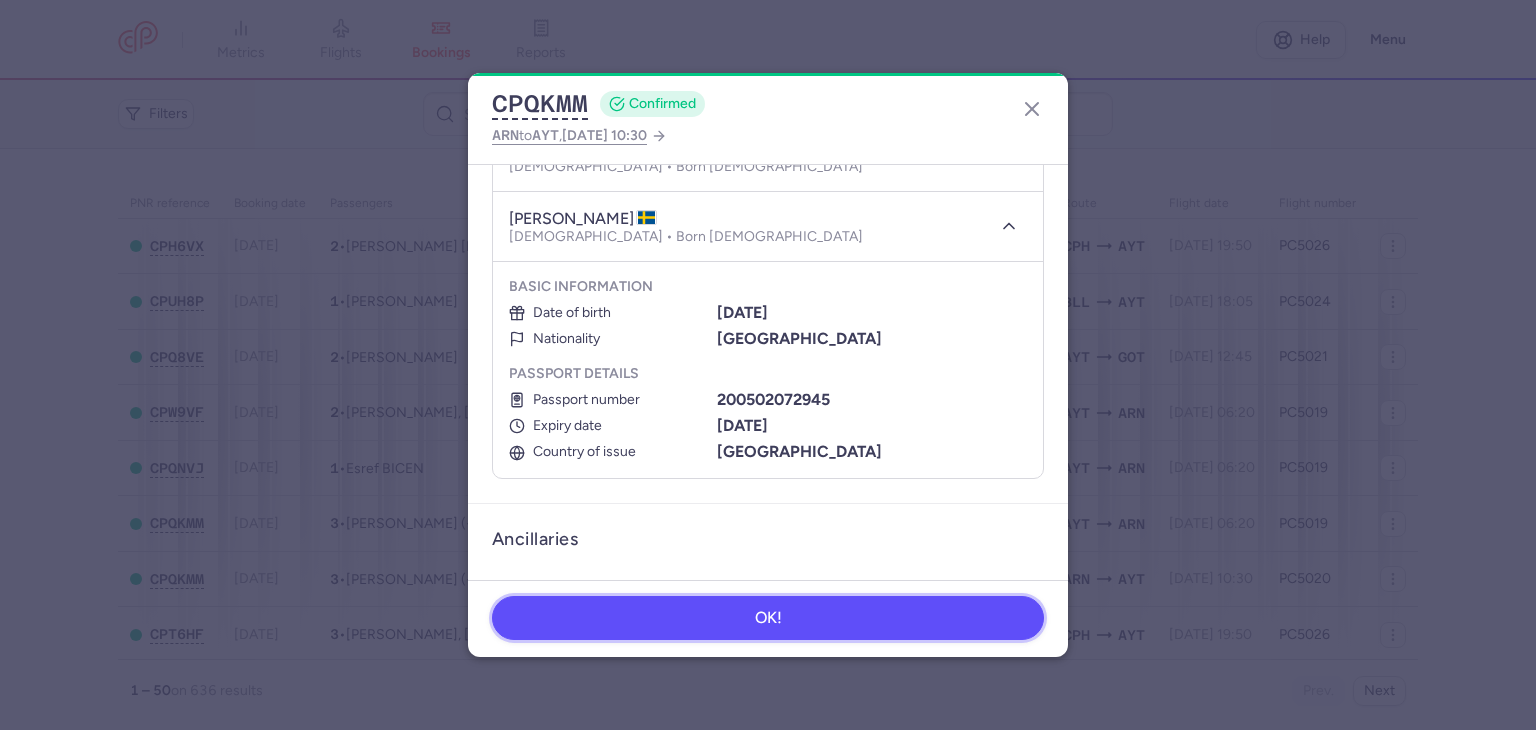 click on "OK!" at bounding box center [768, 618] 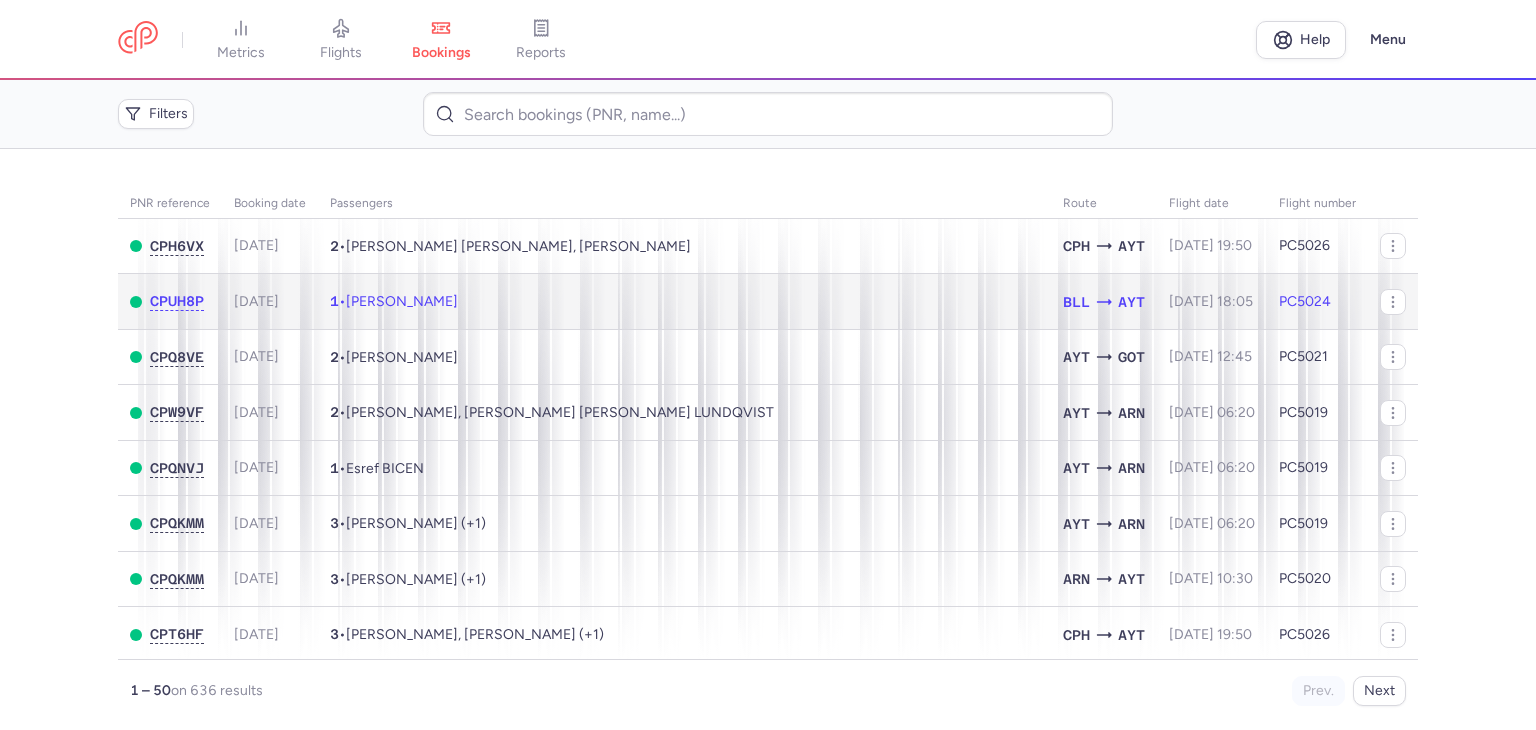click on "1  •  Umit ACAR" 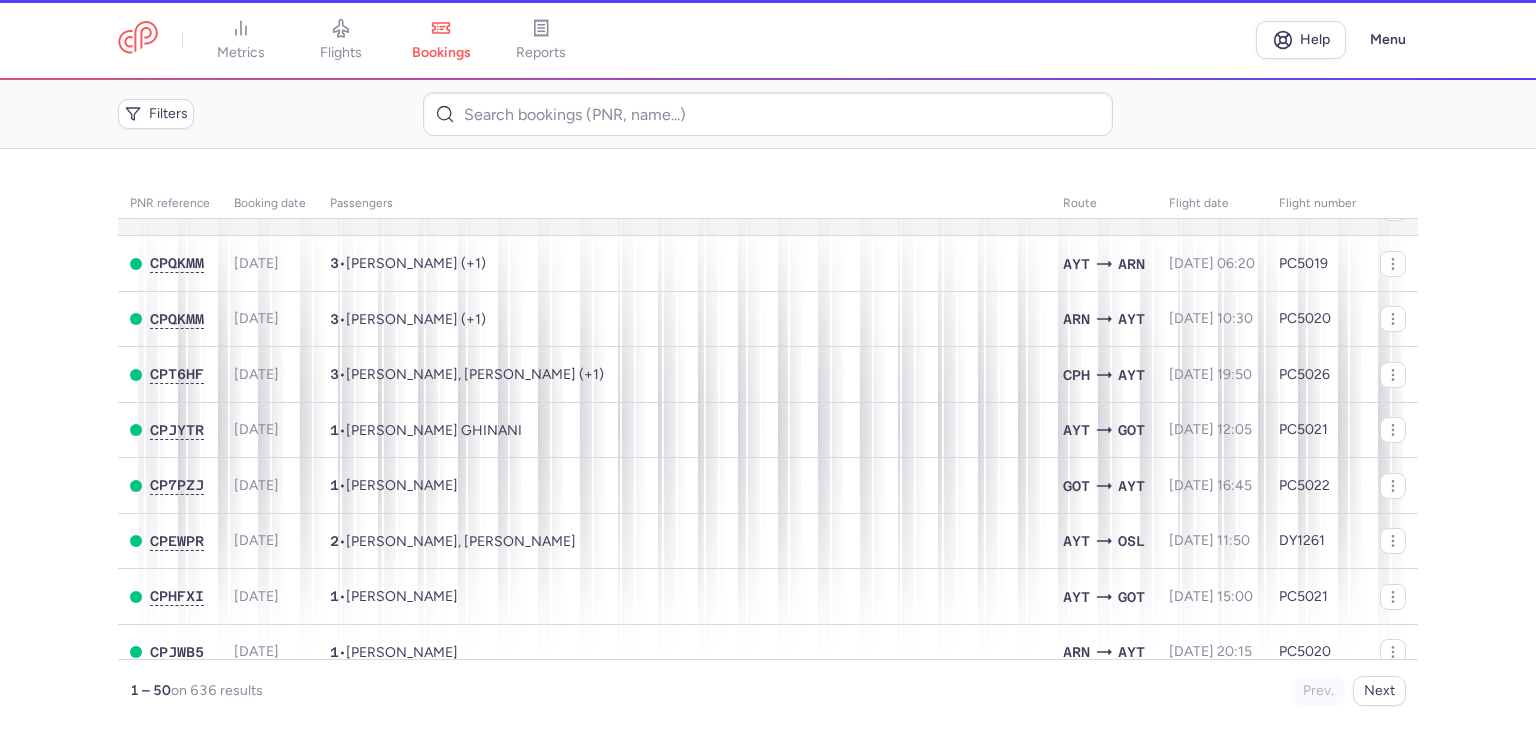 scroll, scrollTop: 800, scrollLeft: 0, axis: vertical 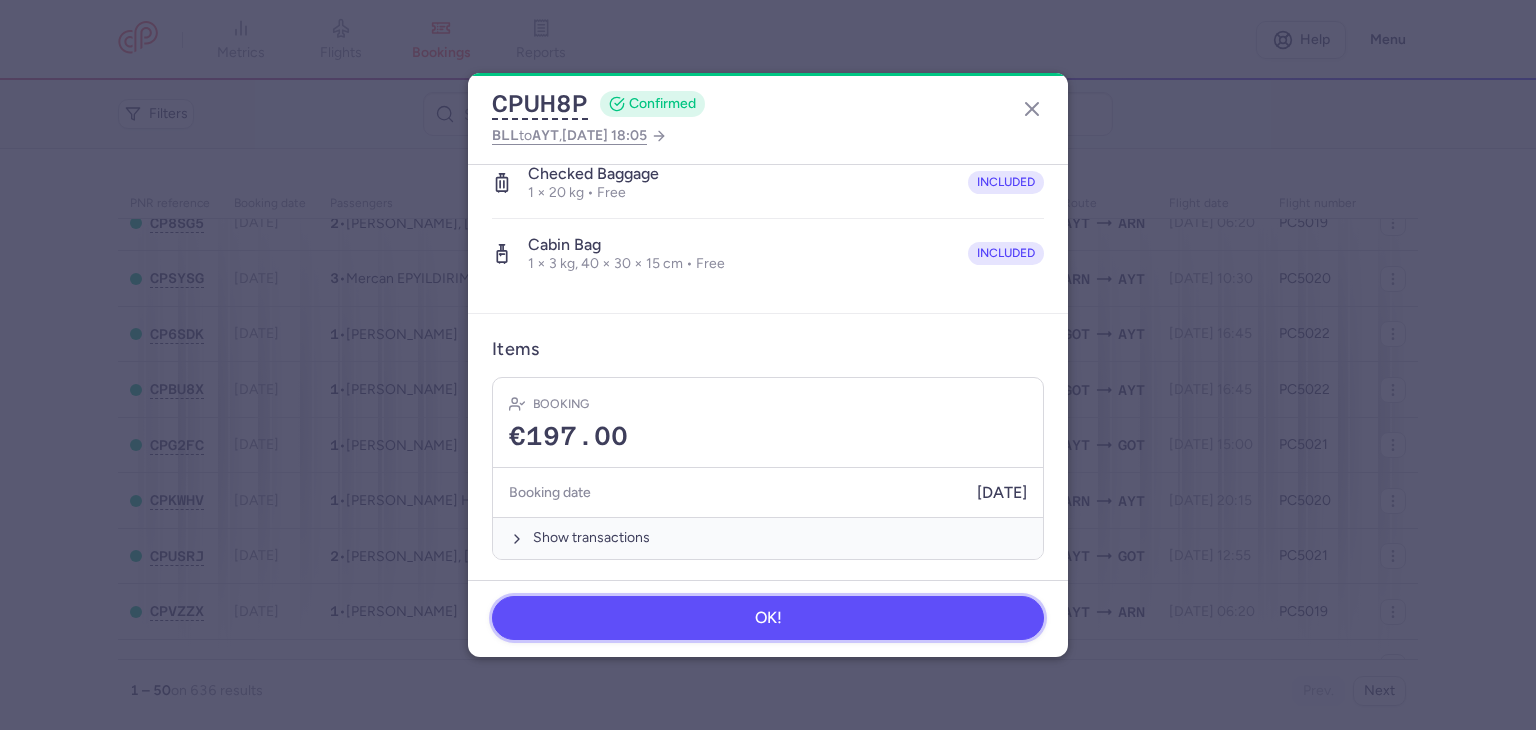click on "OK!" at bounding box center [768, 618] 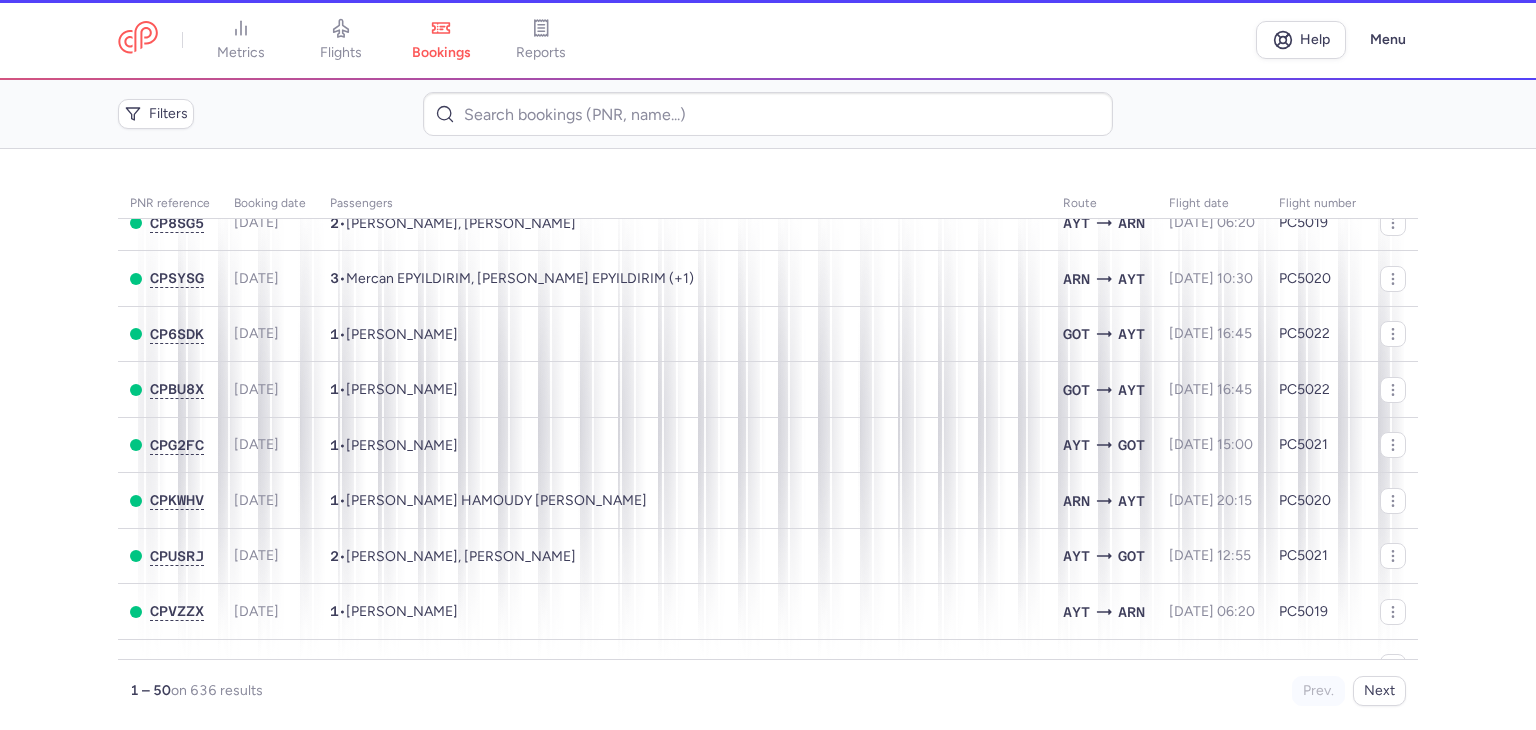 scroll, scrollTop: 0, scrollLeft: 0, axis: both 